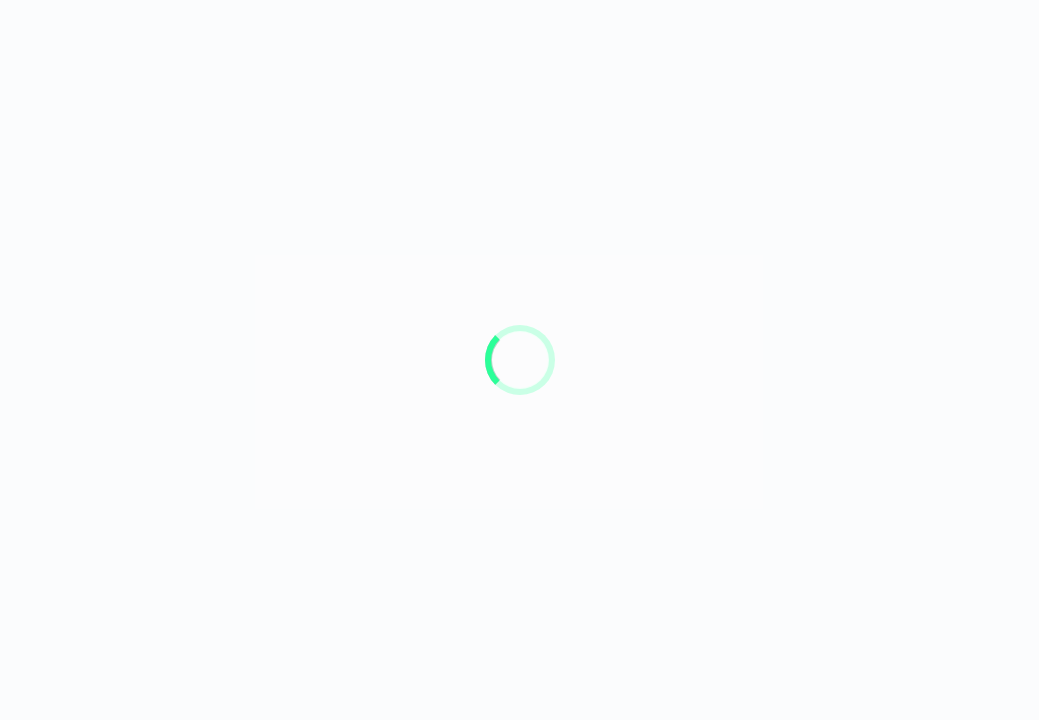 scroll, scrollTop: 0, scrollLeft: 0, axis: both 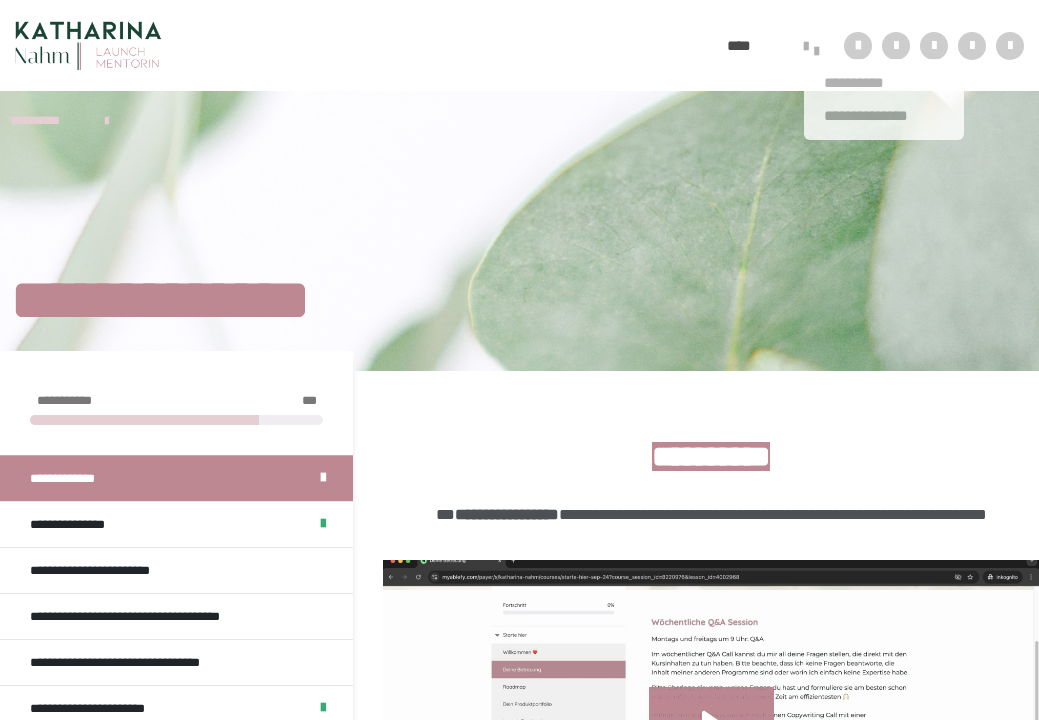 click at bounding box center [817, 51] 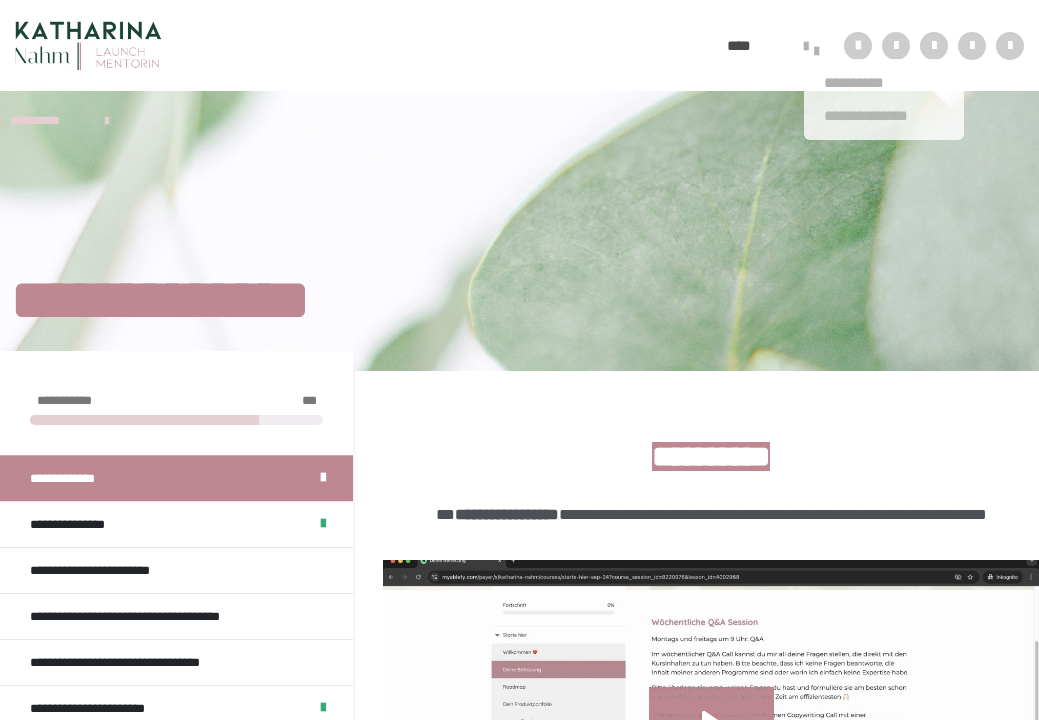 click on "**********" at bounding box center (884, 116) 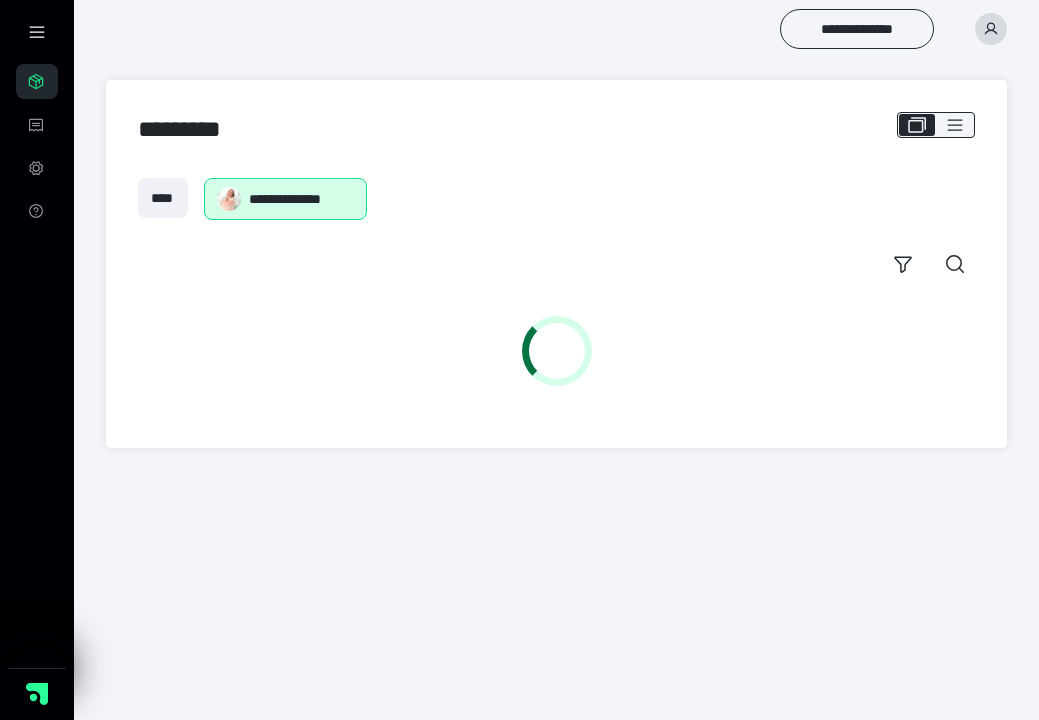 scroll, scrollTop: 0, scrollLeft: 0, axis: both 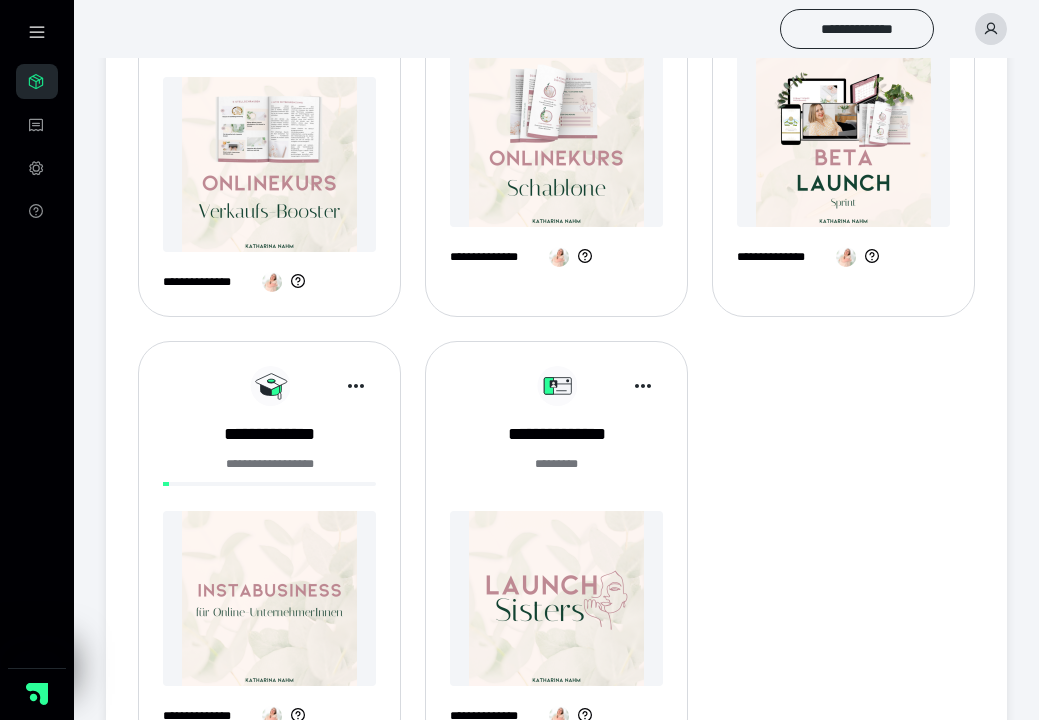 click at bounding box center (556, 598) 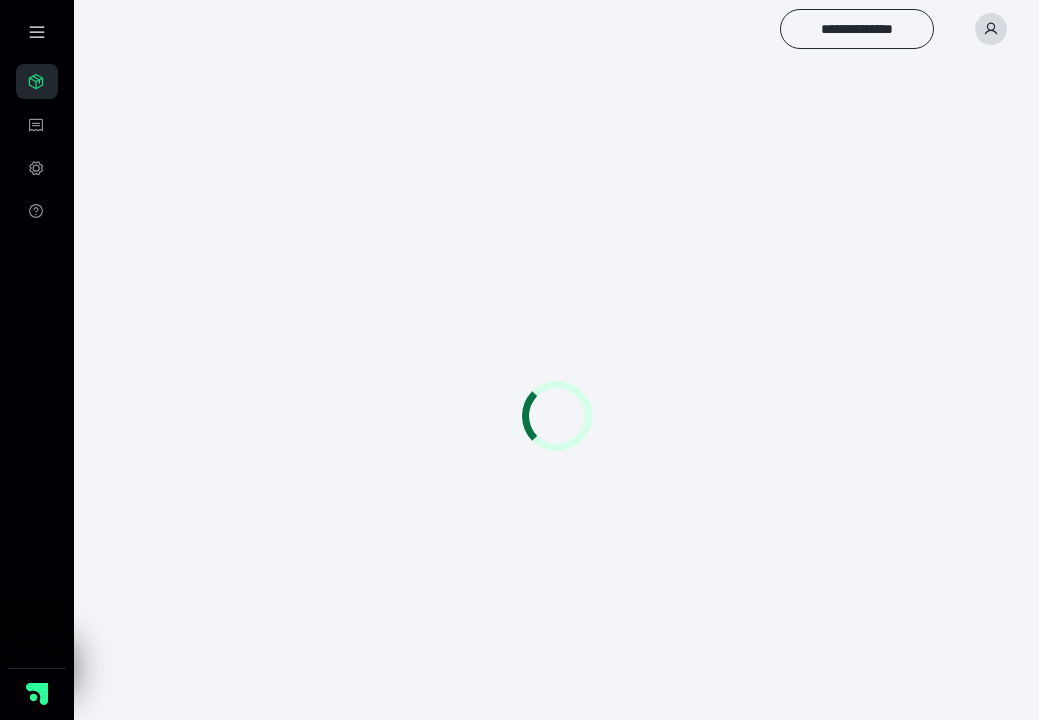 scroll, scrollTop: 0, scrollLeft: 0, axis: both 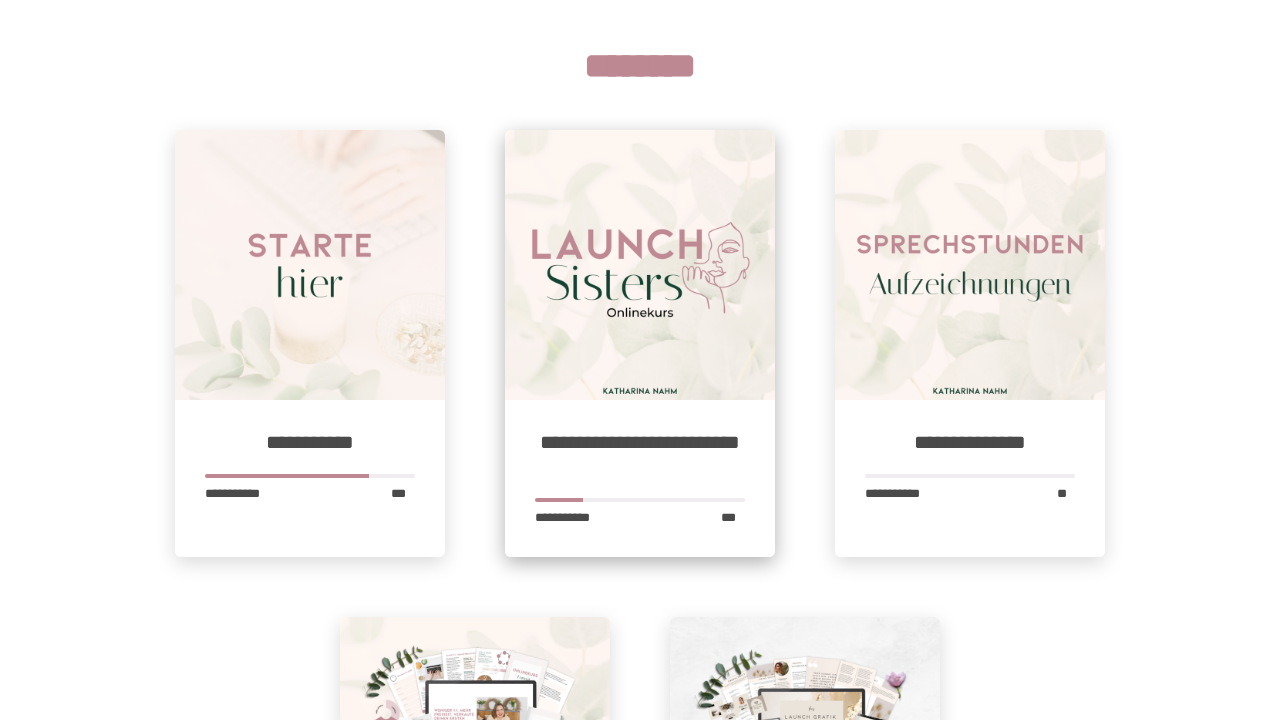 click at bounding box center (640, 265) 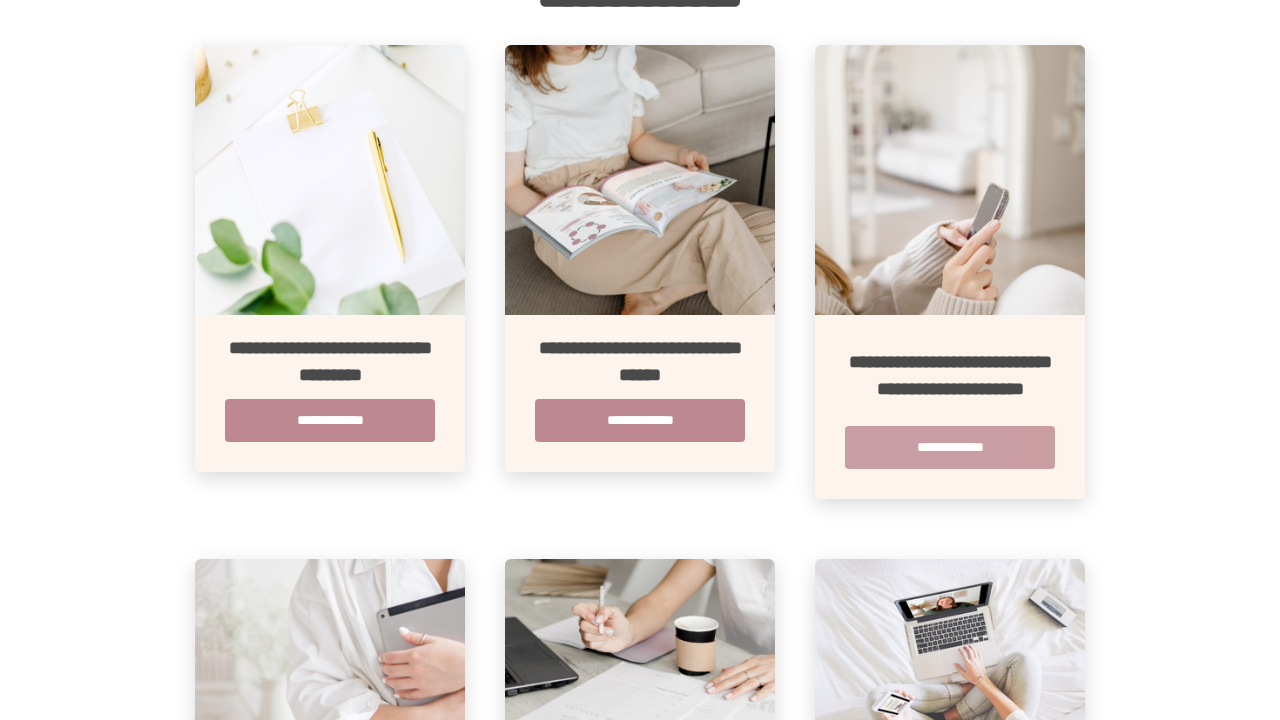 scroll, scrollTop: 476, scrollLeft: 1, axis: both 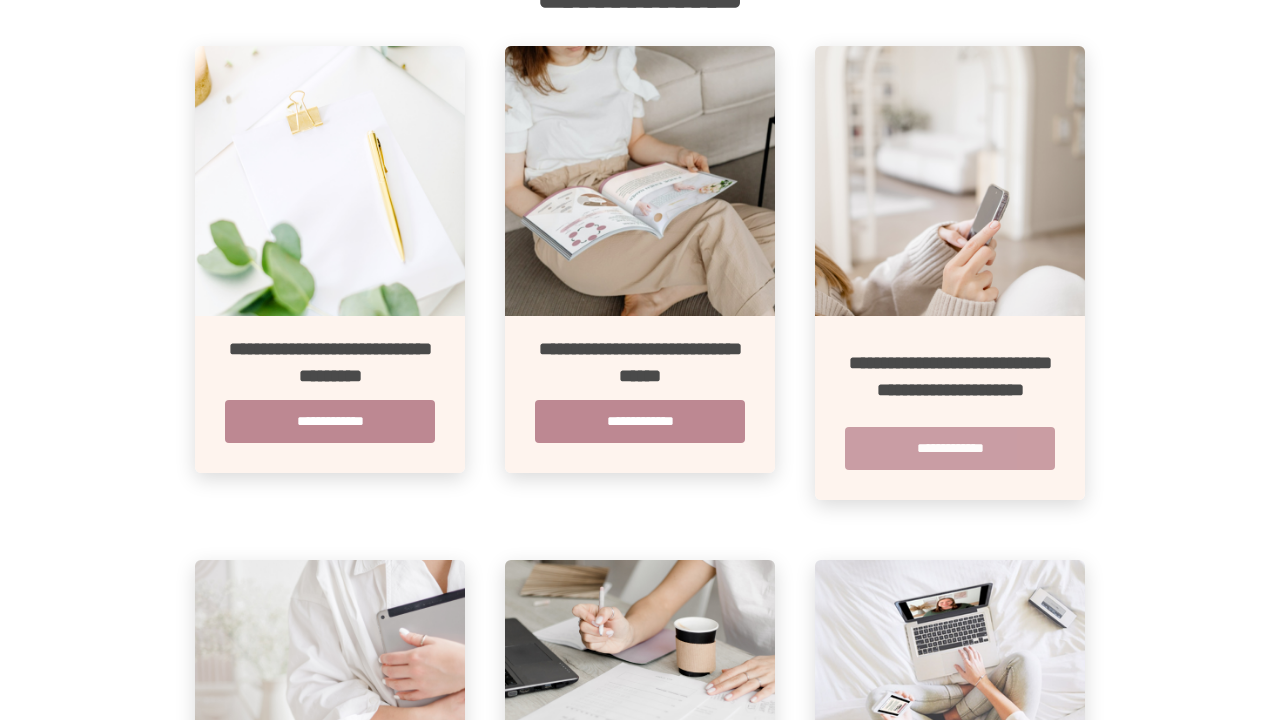 click on "**********" at bounding box center [950, 408] 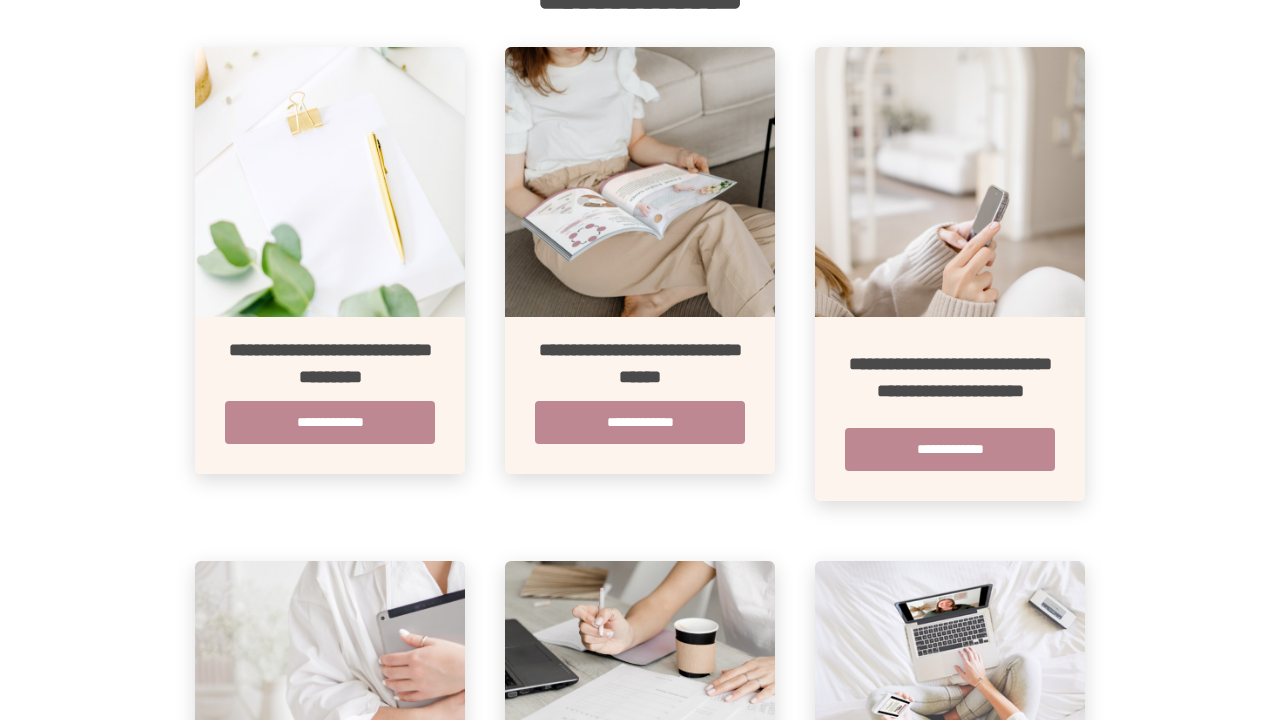 click on "**********" at bounding box center (950, 449) 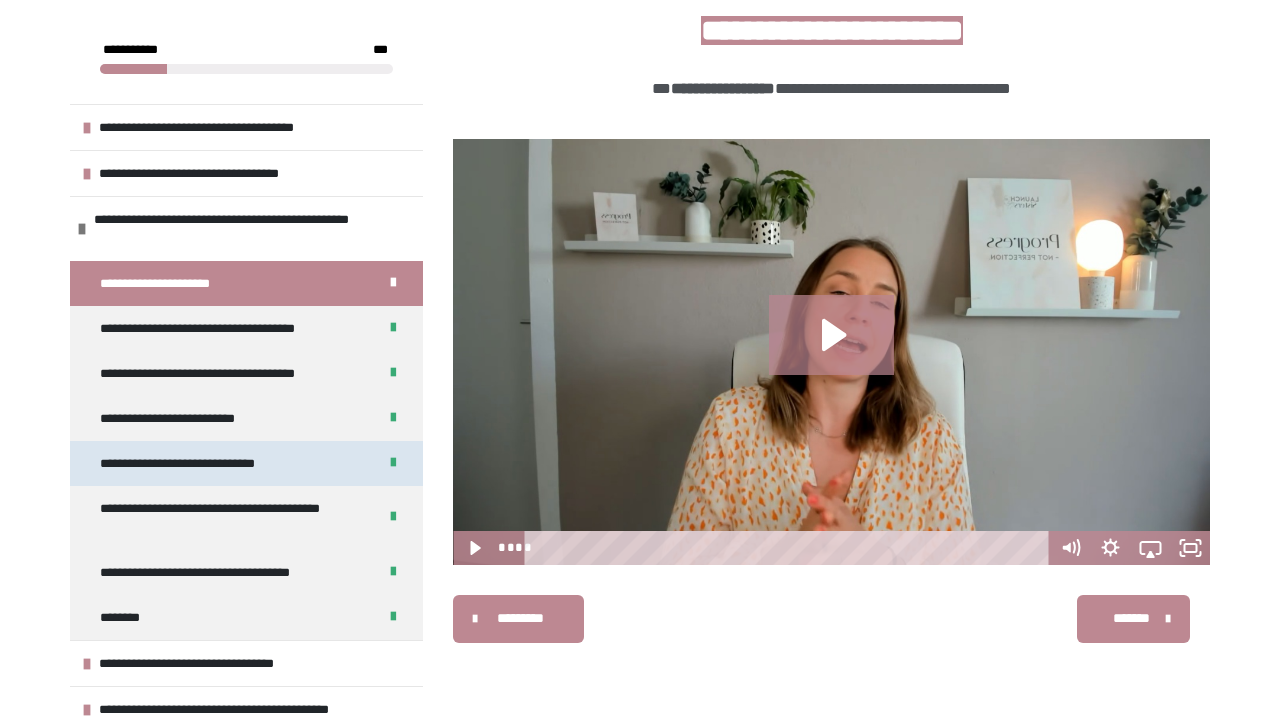 scroll, scrollTop: 432, scrollLeft: 0, axis: vertical 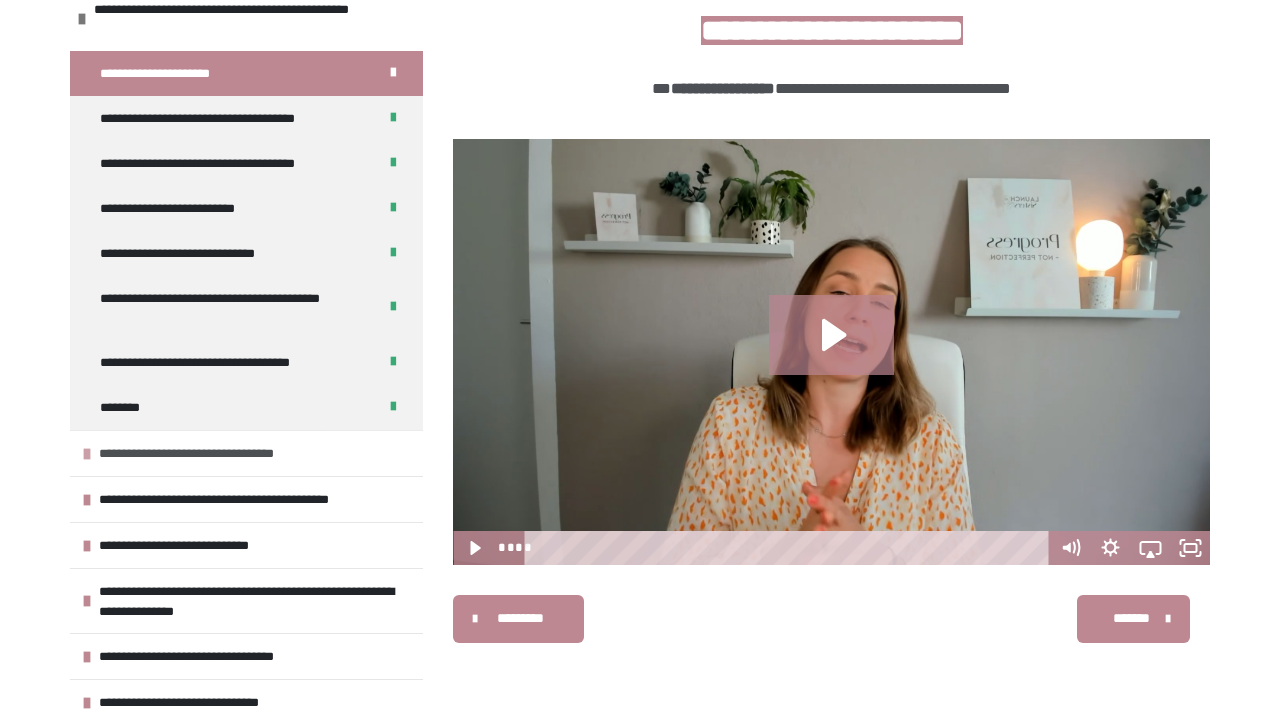 click on "**********" at bounding box center [213, 453] 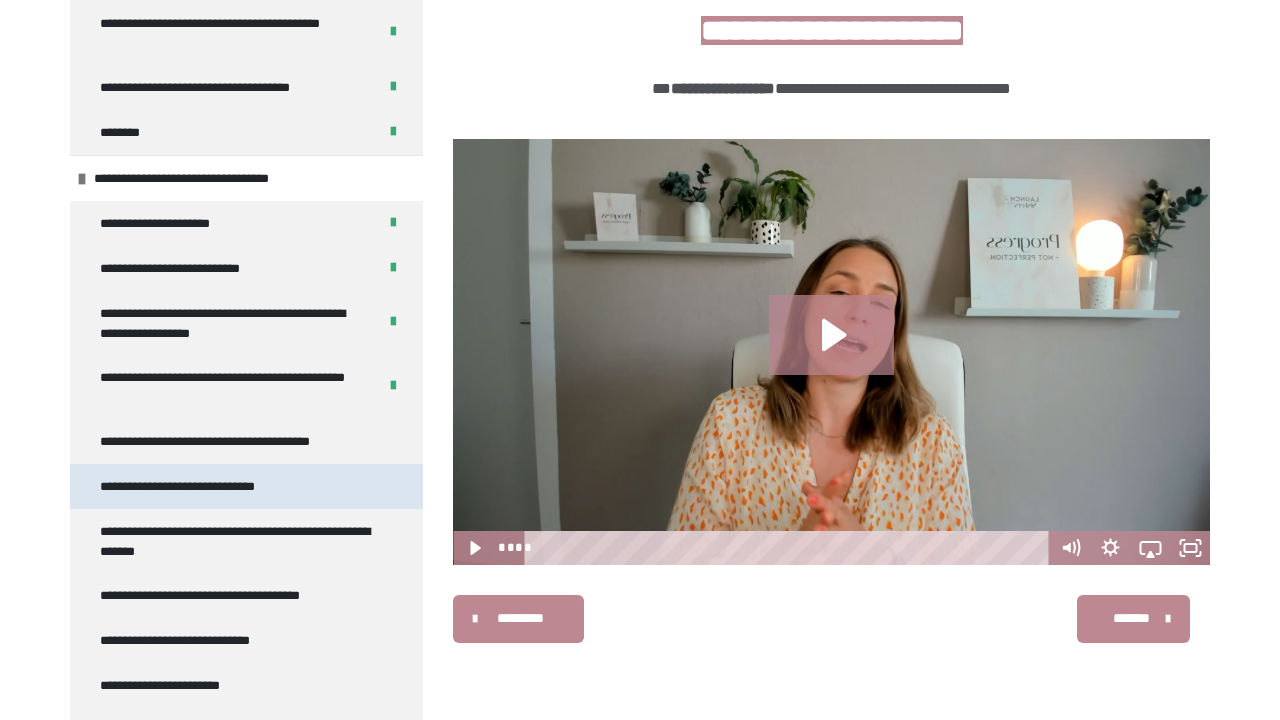 scroll, scrollTop: 487, scrollLeft: 0, axis: vertical 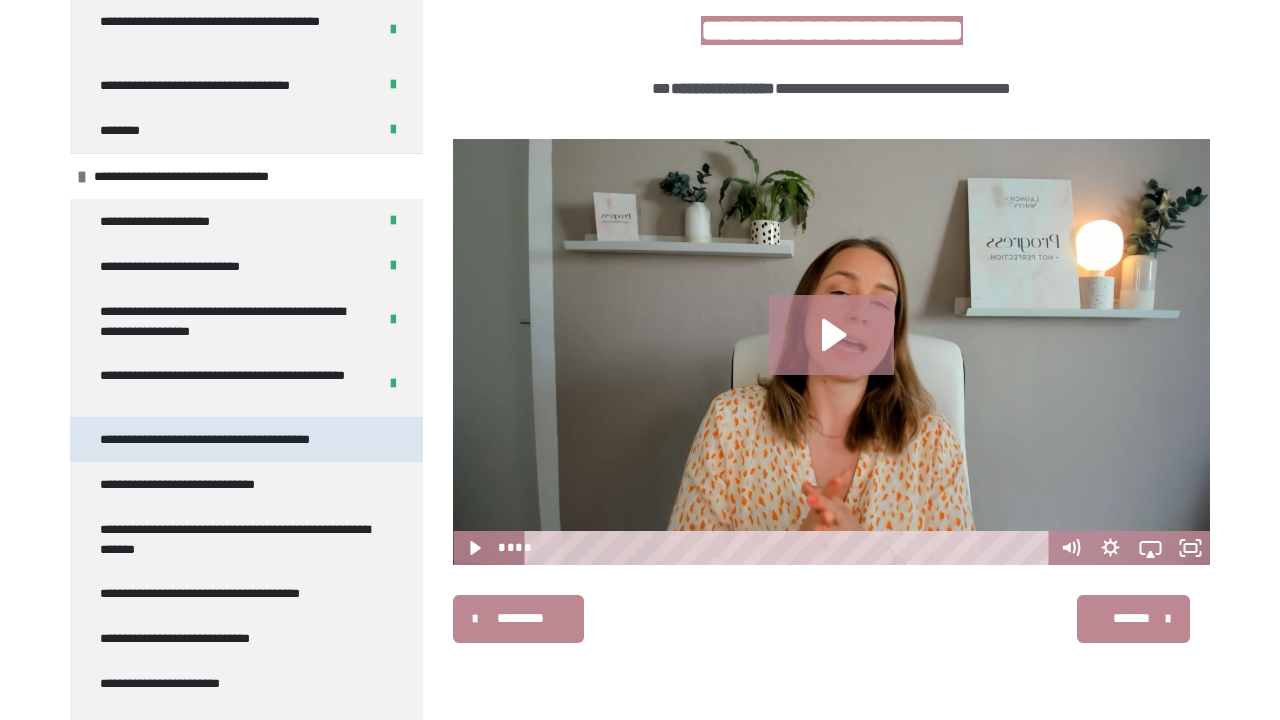 click on "**********" at bounding box center (225, 439) 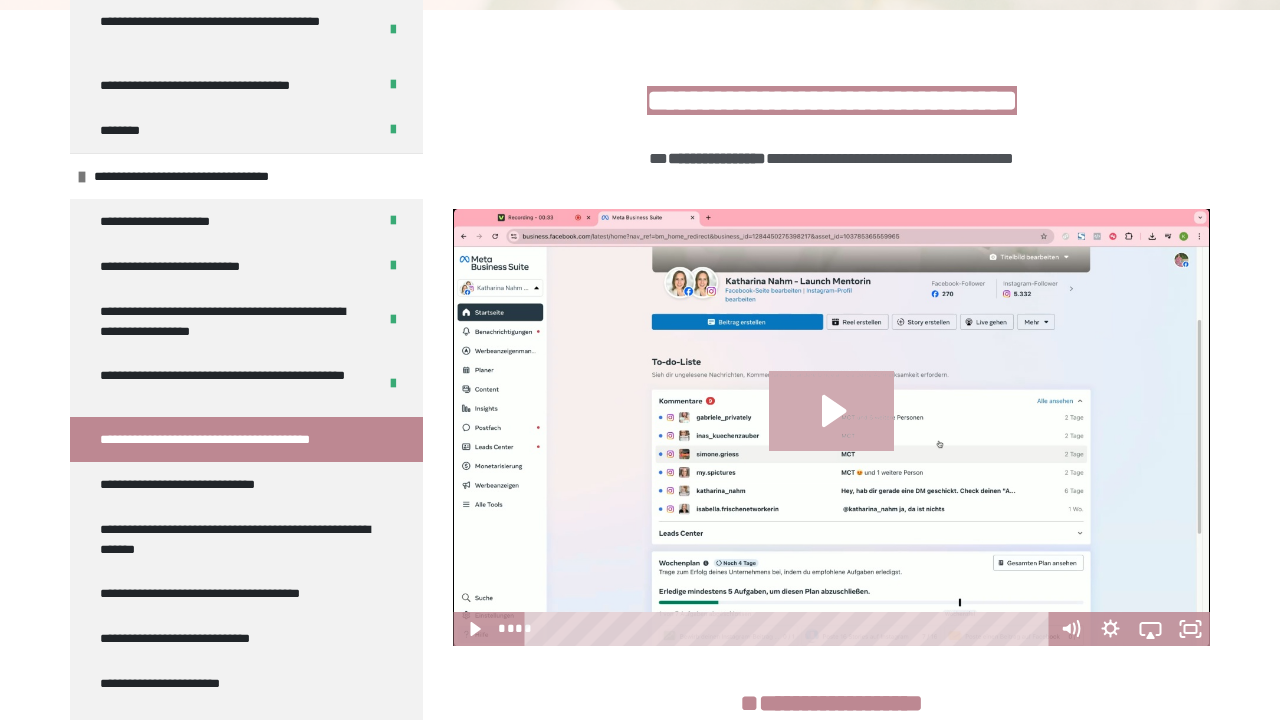 scroll, scrollTop: 362, scrollLeft: 0, axis: vertical 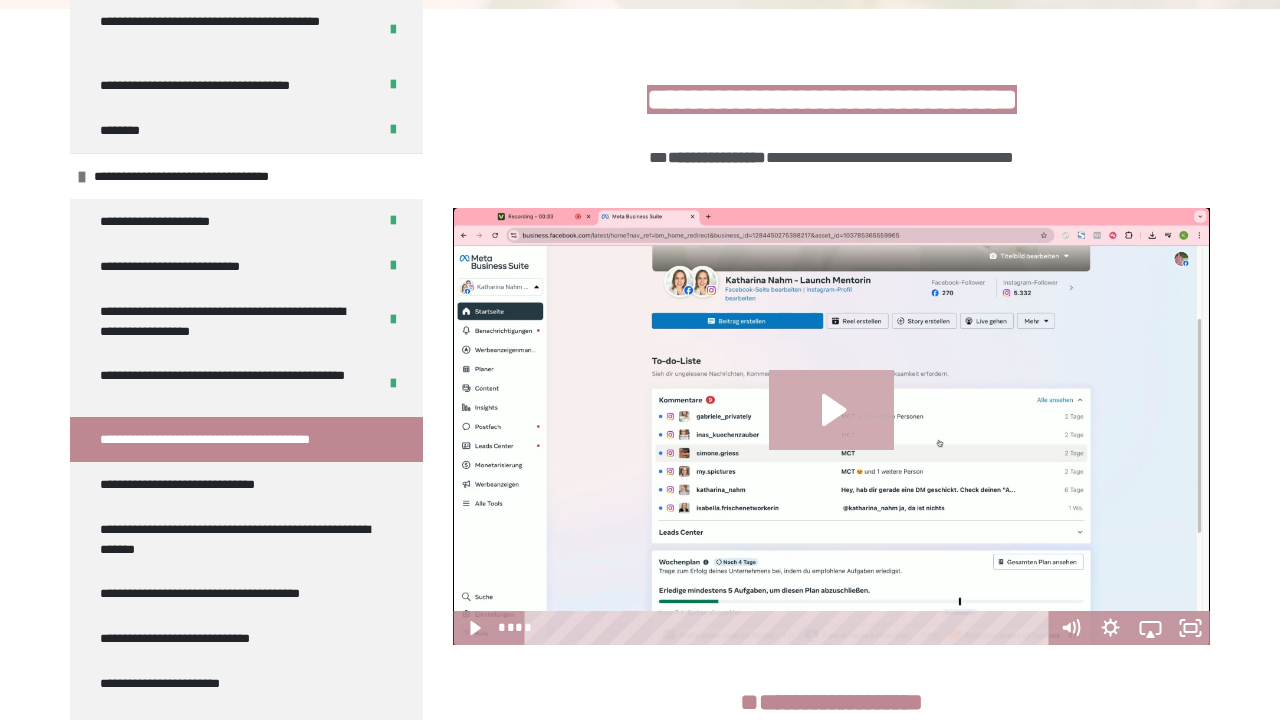click 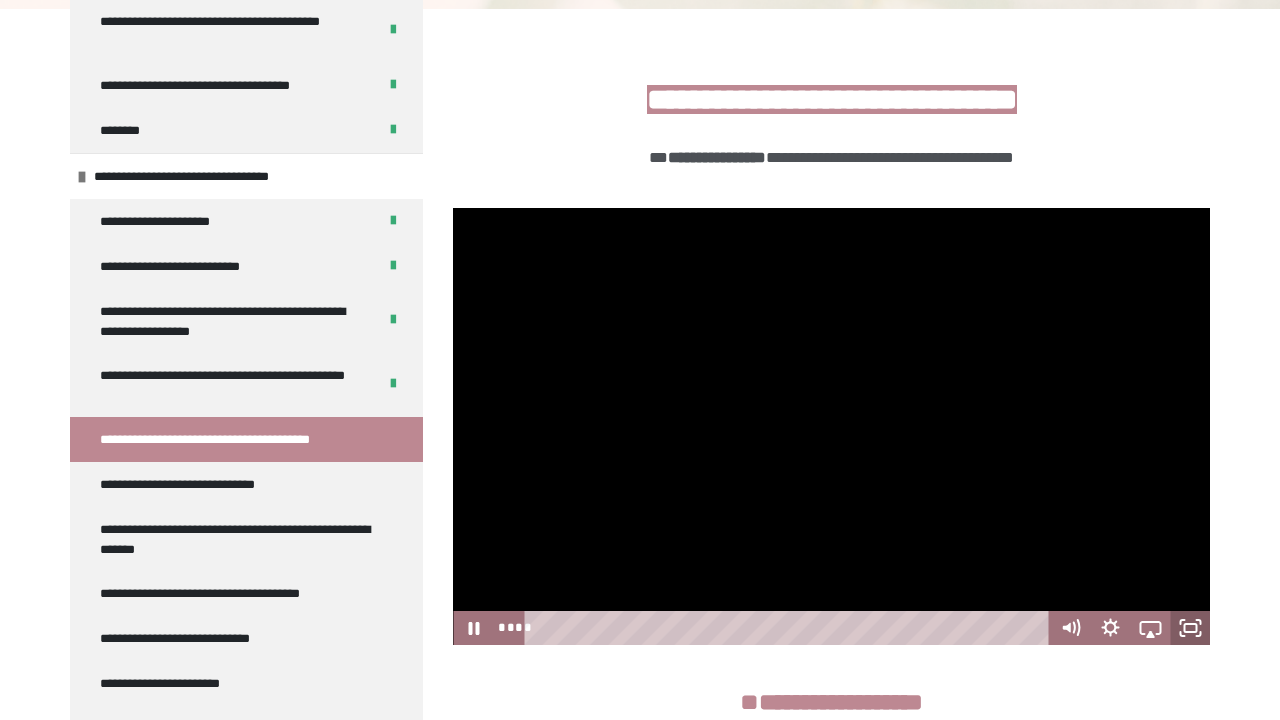 click 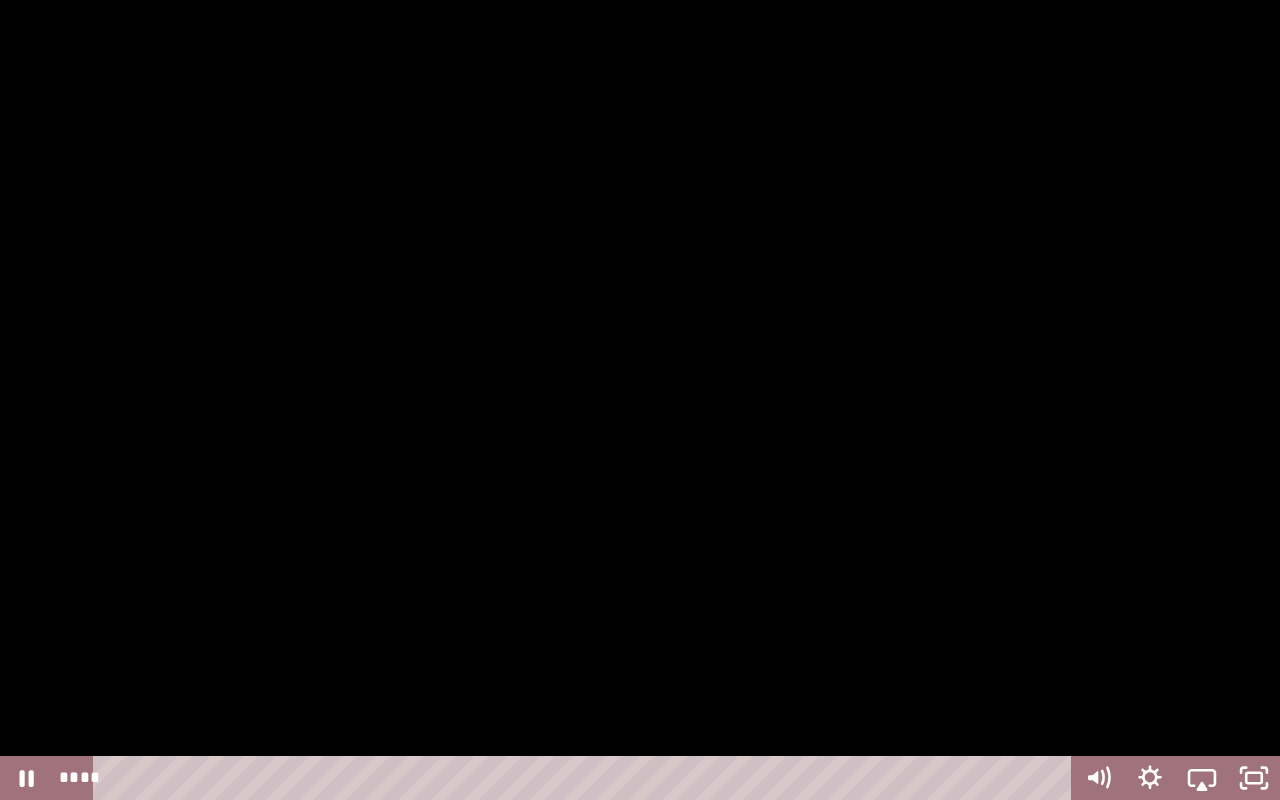 click at bounding box center (640, 400) 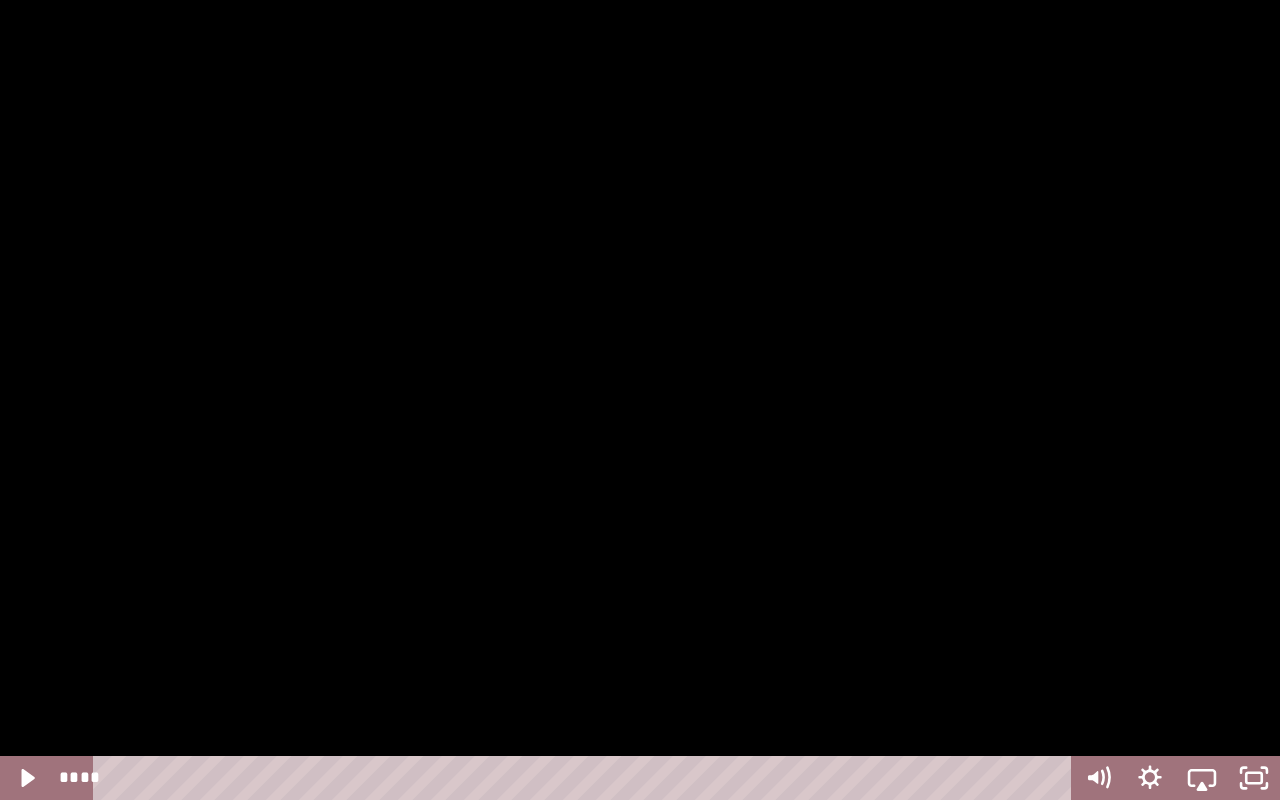 click at bounding box center [640, 400] 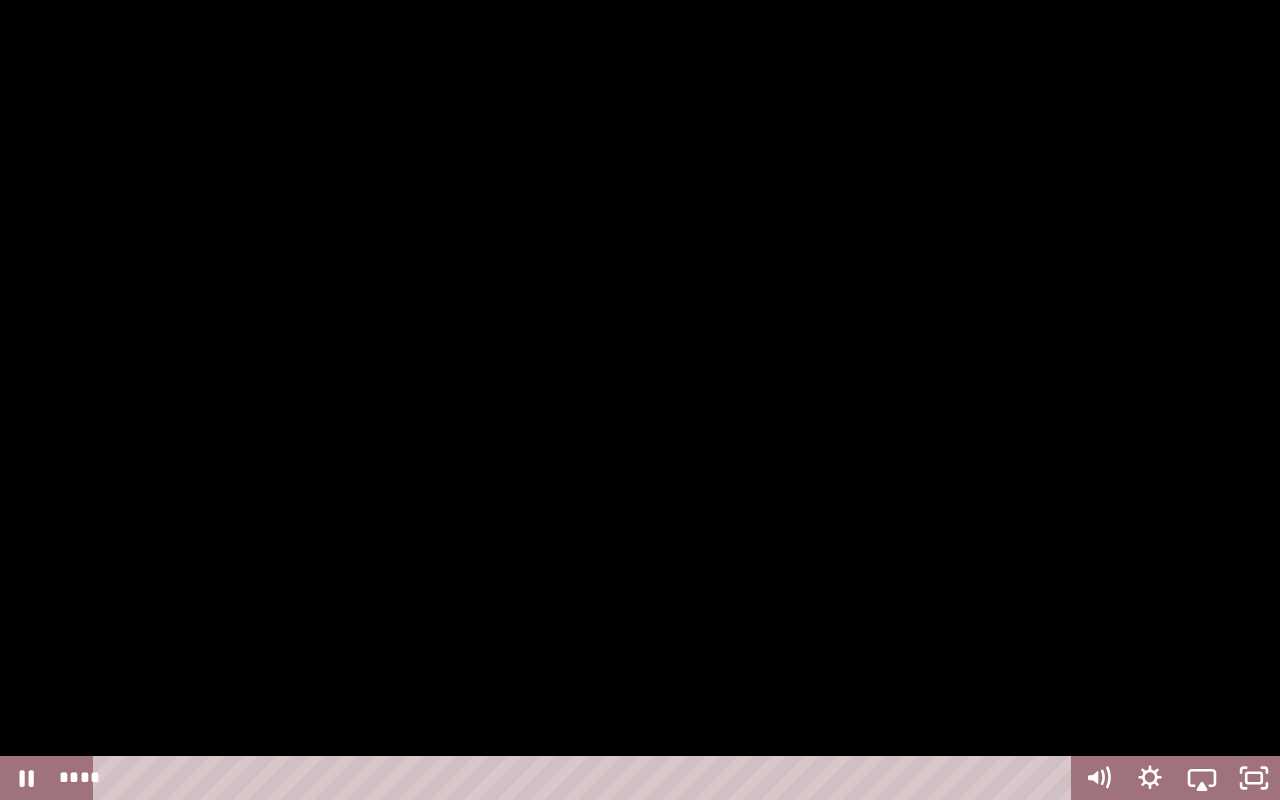 click at bounding box center (640, 400) 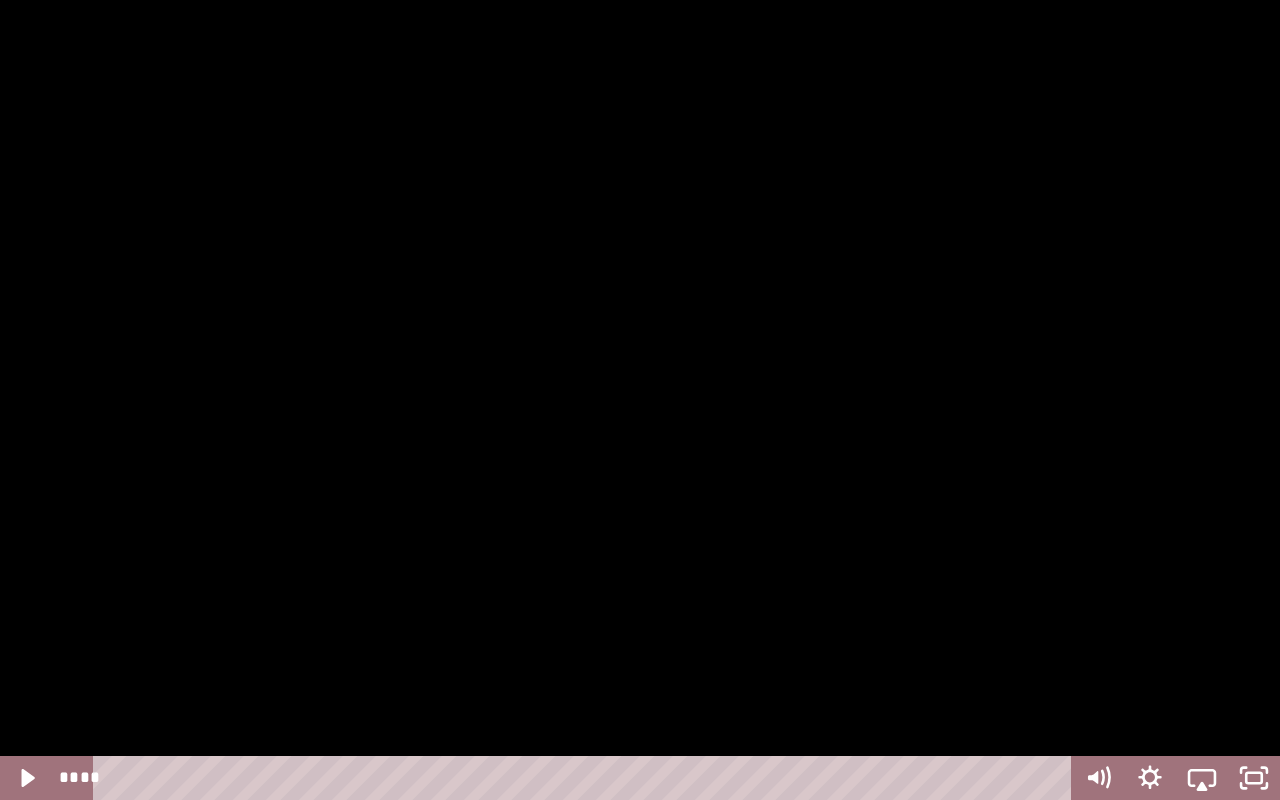 click at bounding box center (640, 400) 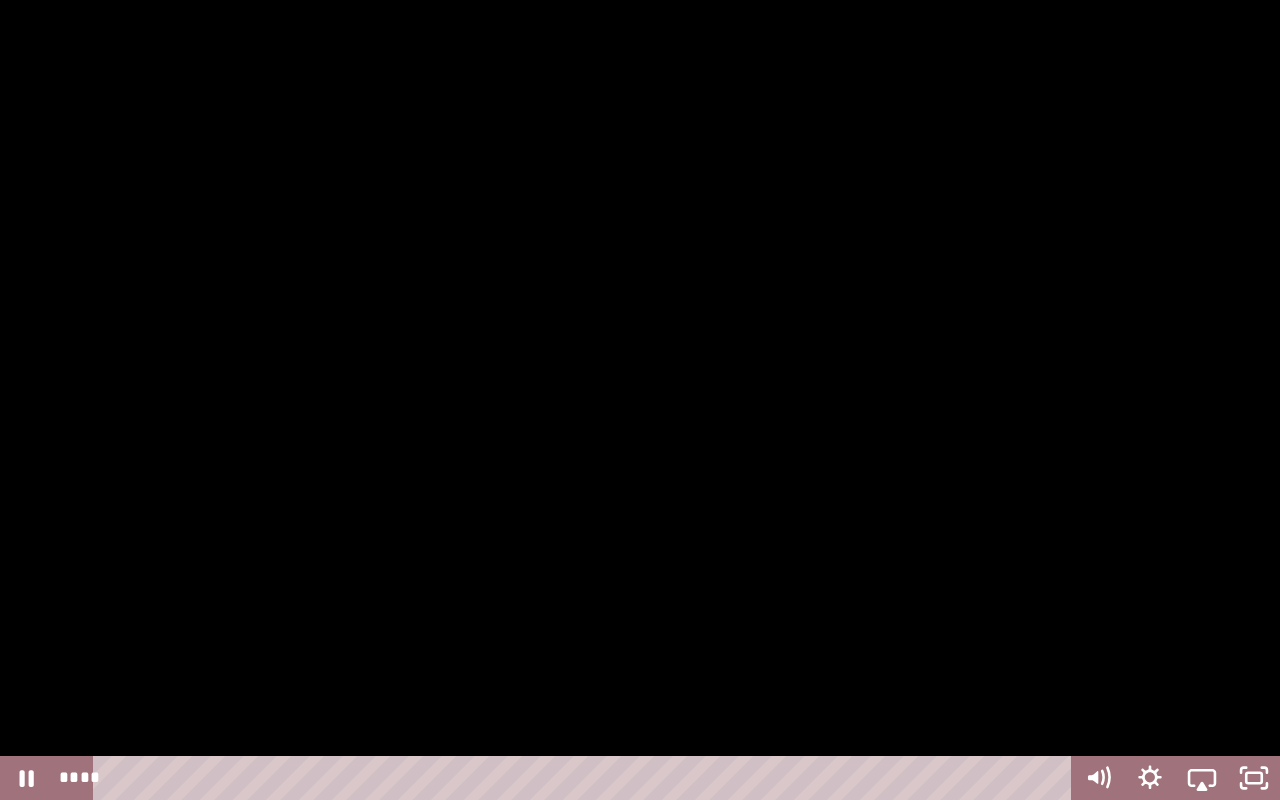 click at bounding box center [640, 400] 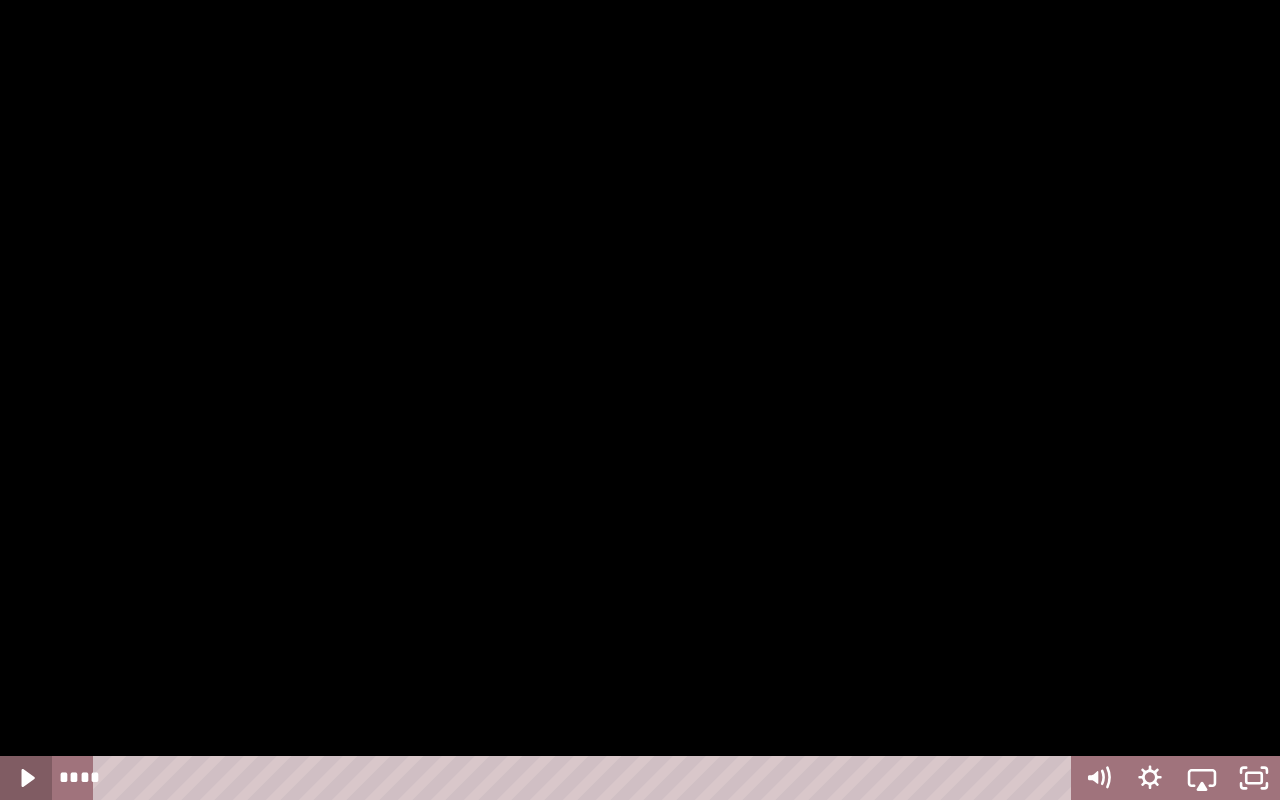 click 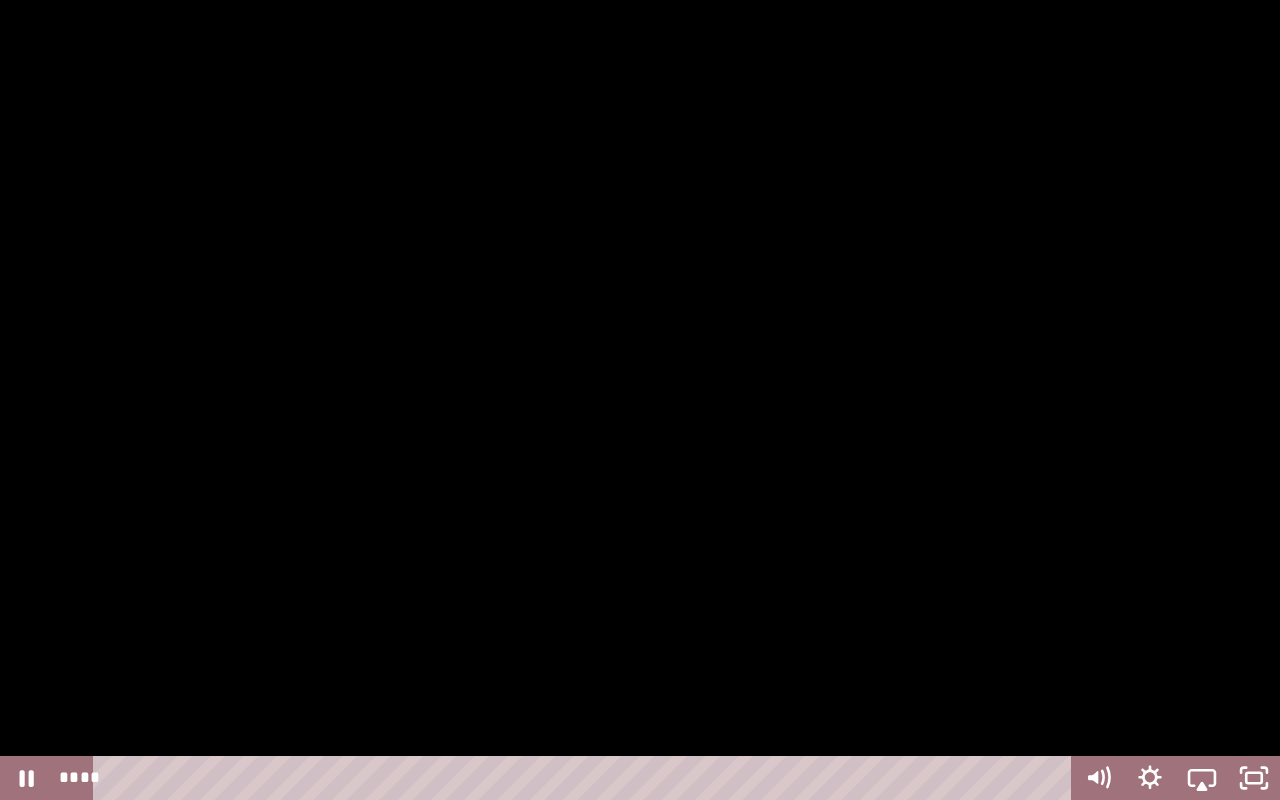 click at bounding box center (586, 778) 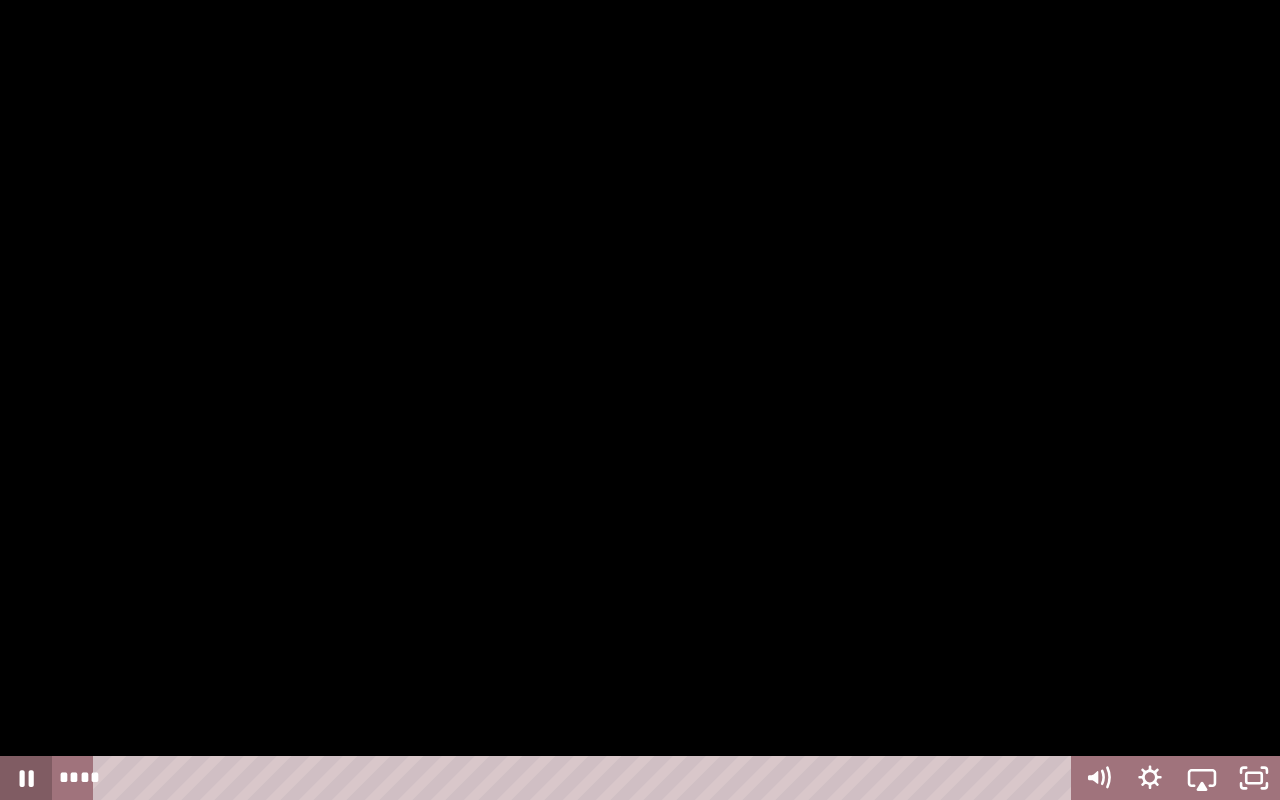 click 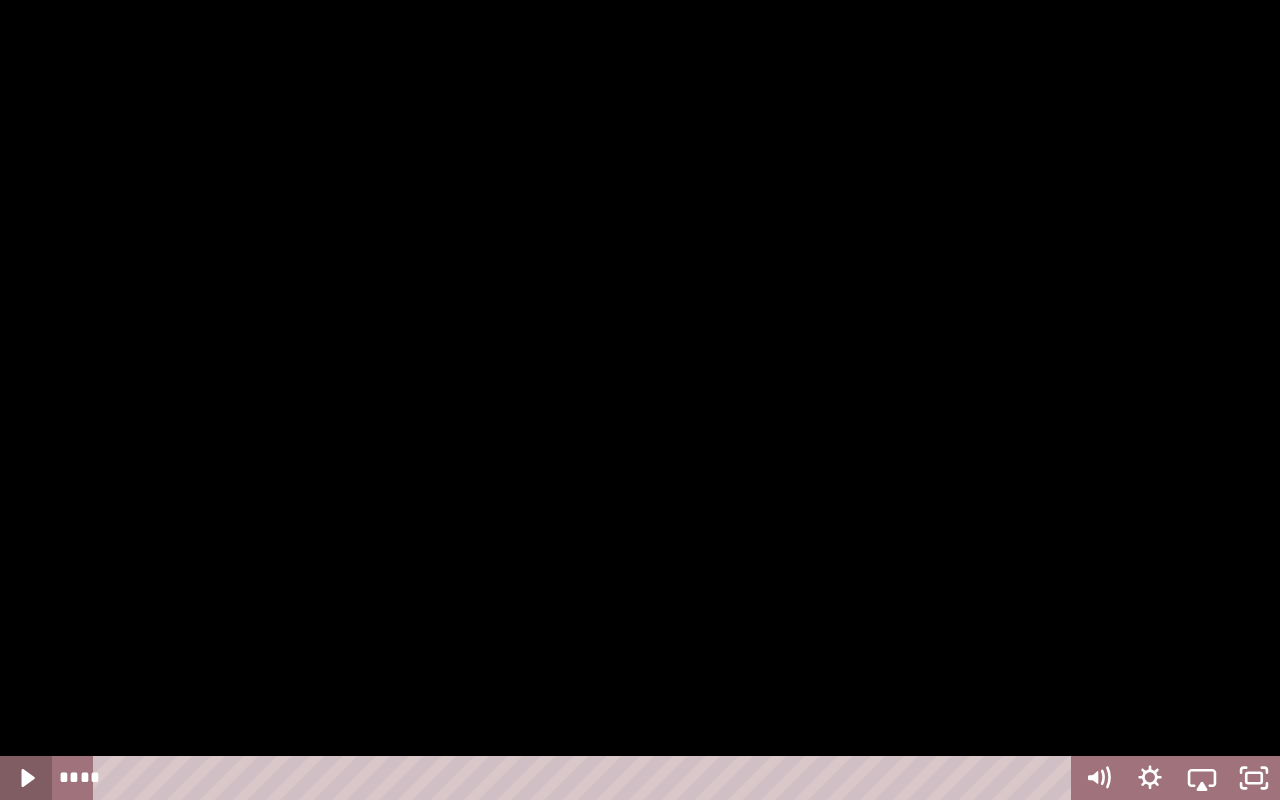 type 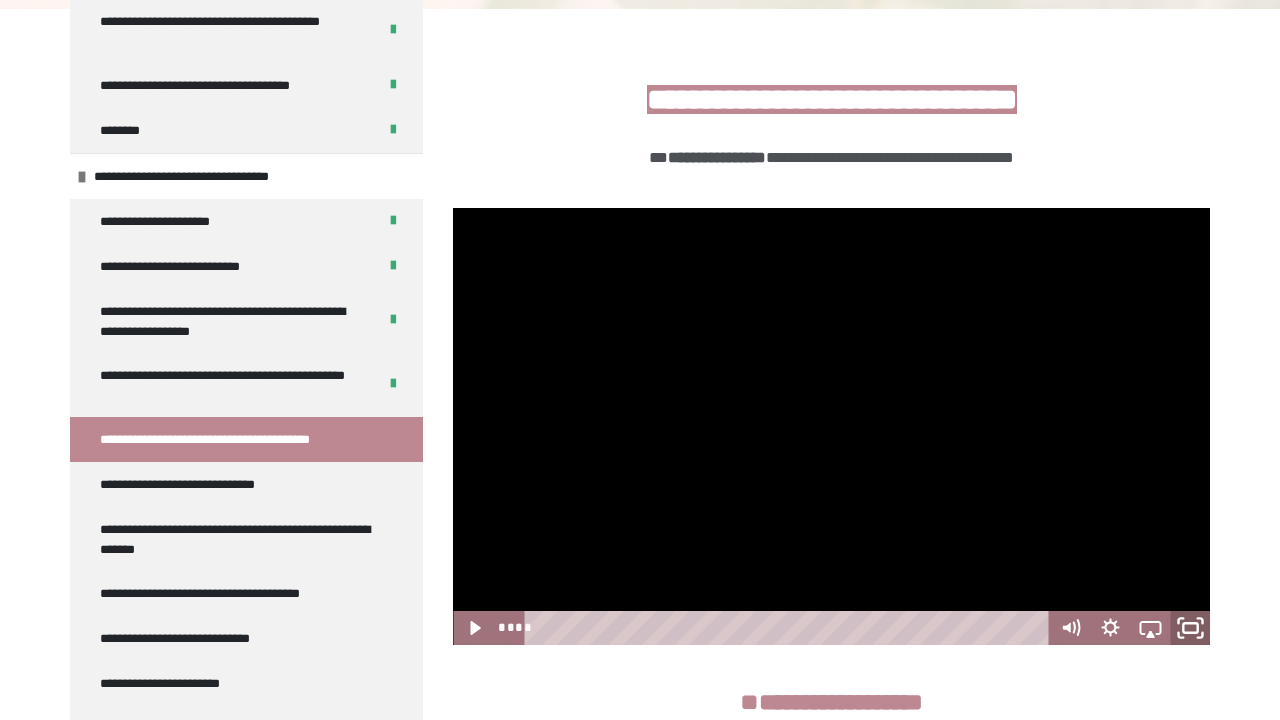 click 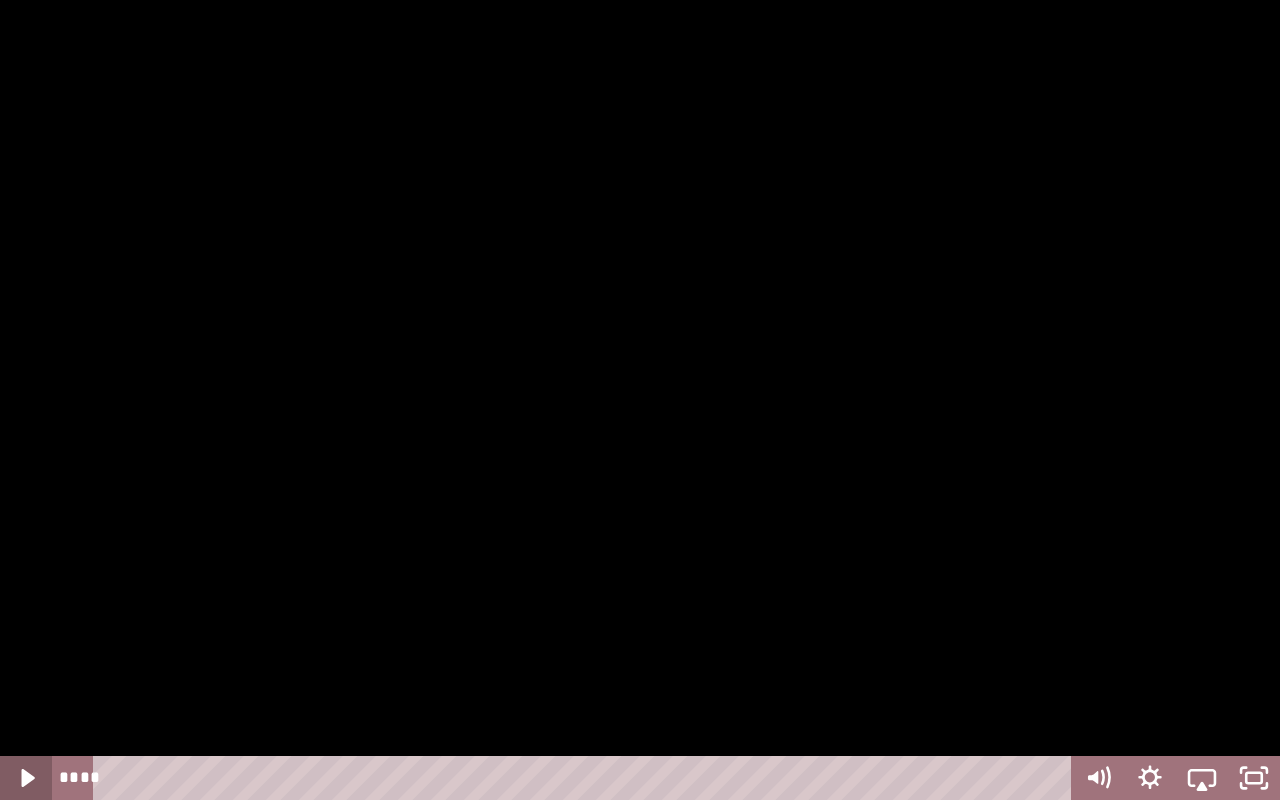 click 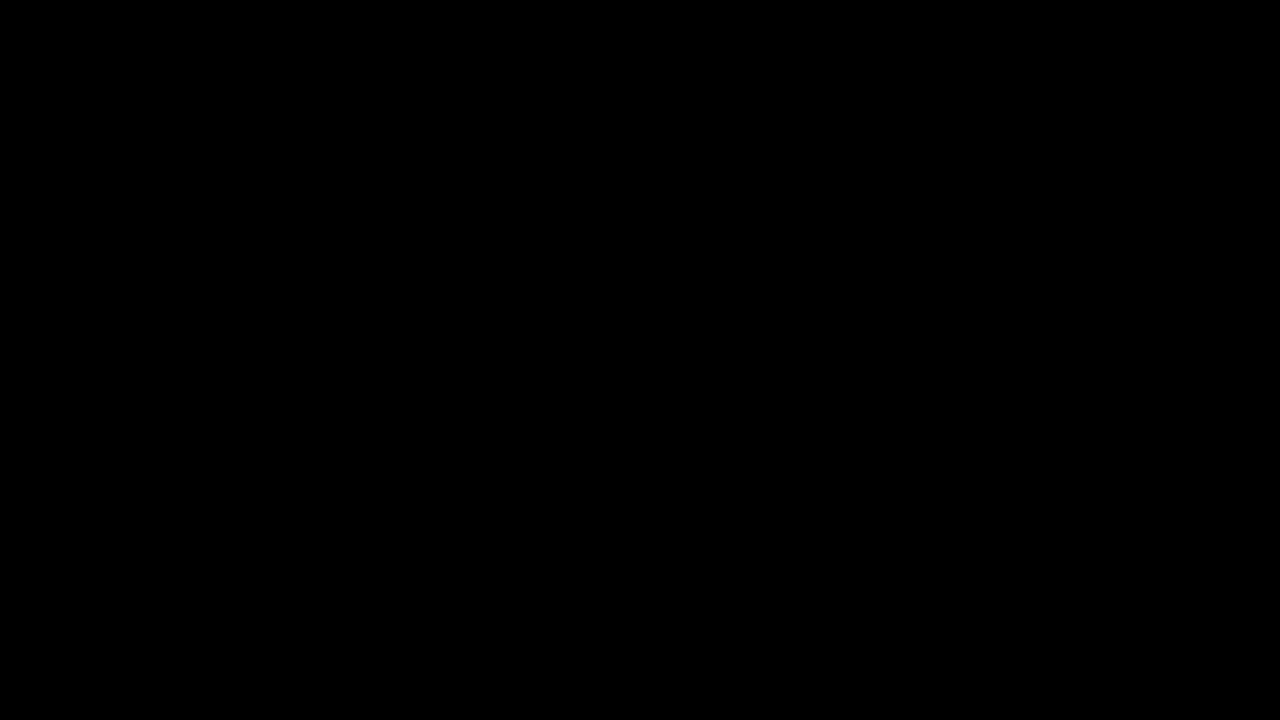 scroll, scrollTop: 563, scrollLeft: 0, axis: vertical 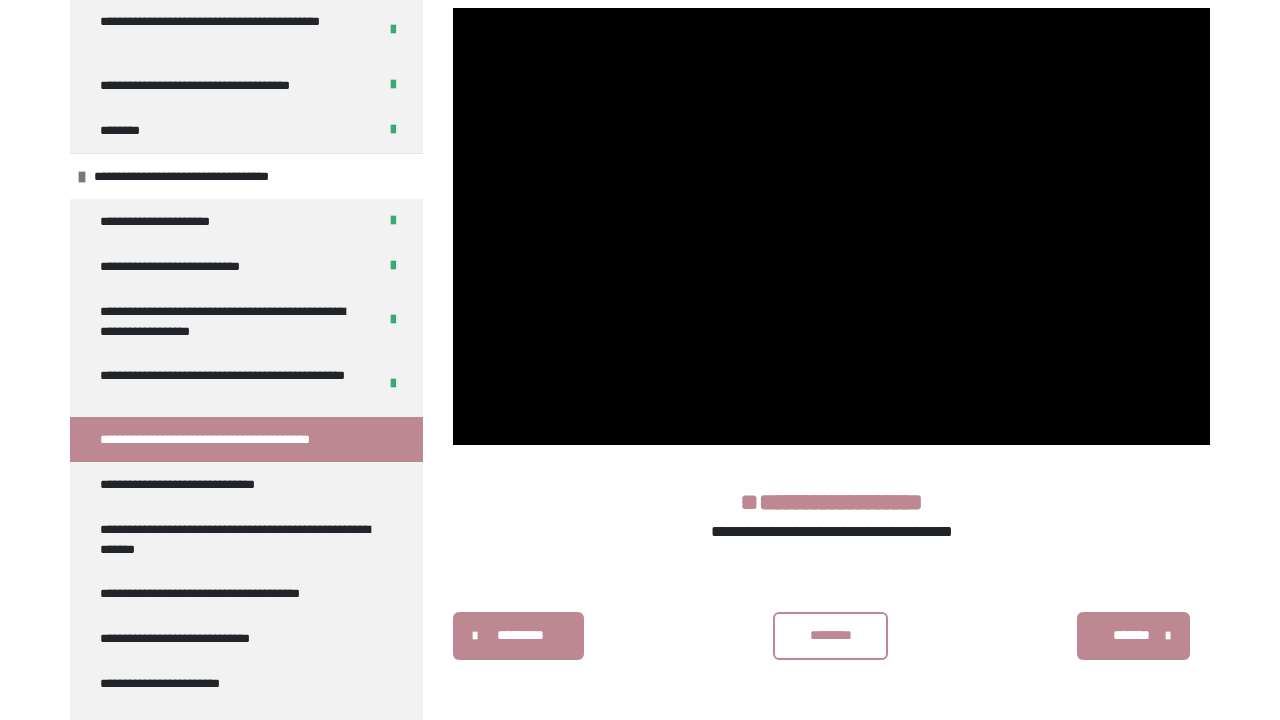 click on "********" at bounding box center (831, 635) 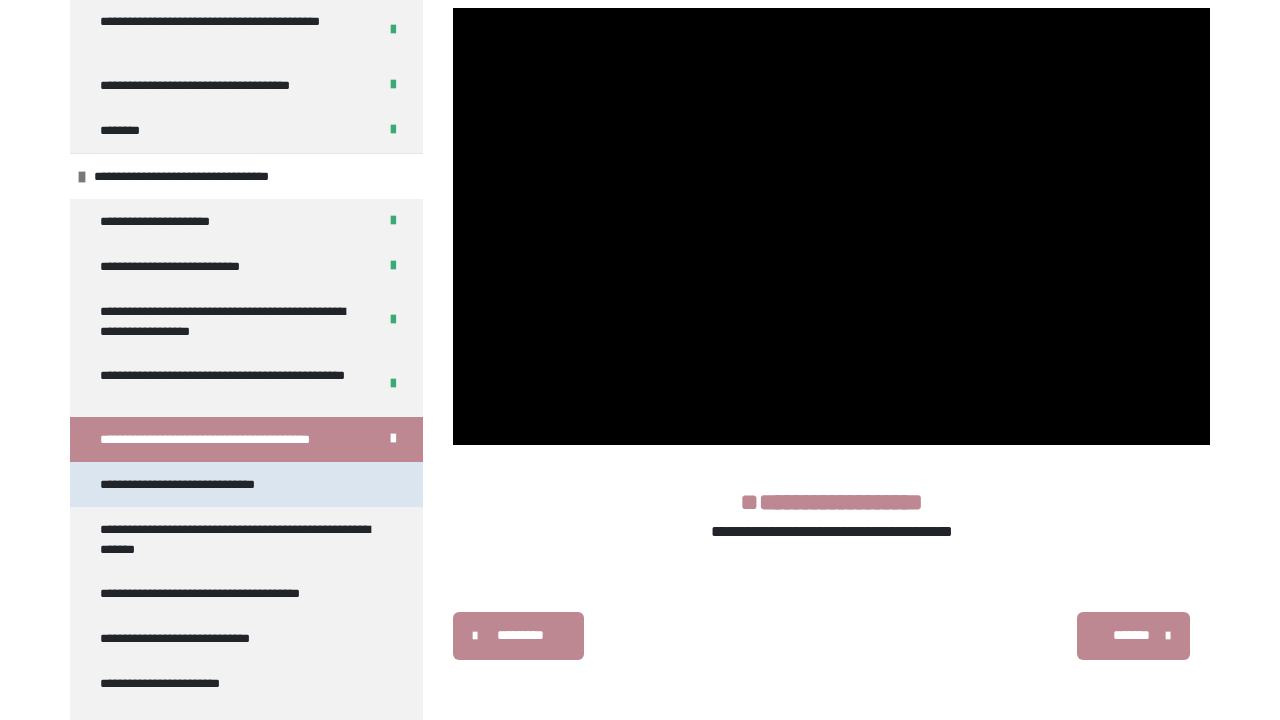 click on "**********" at bounding box center (194, 484) 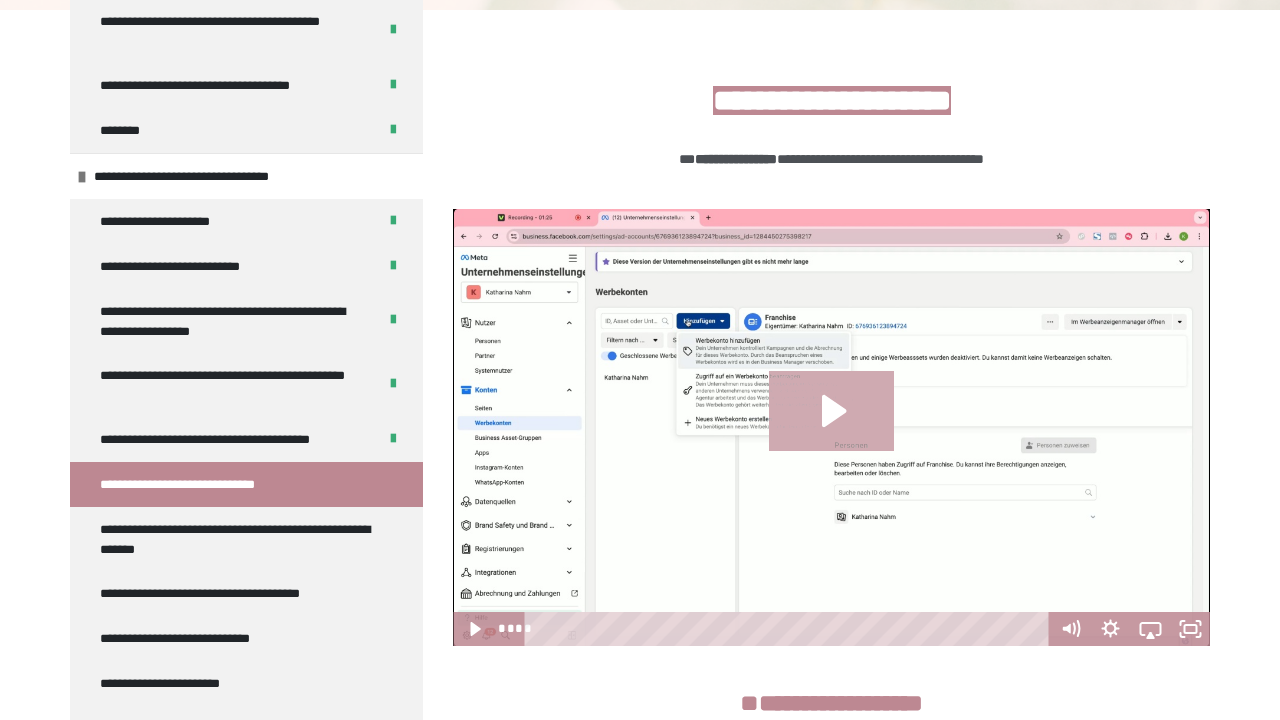 click 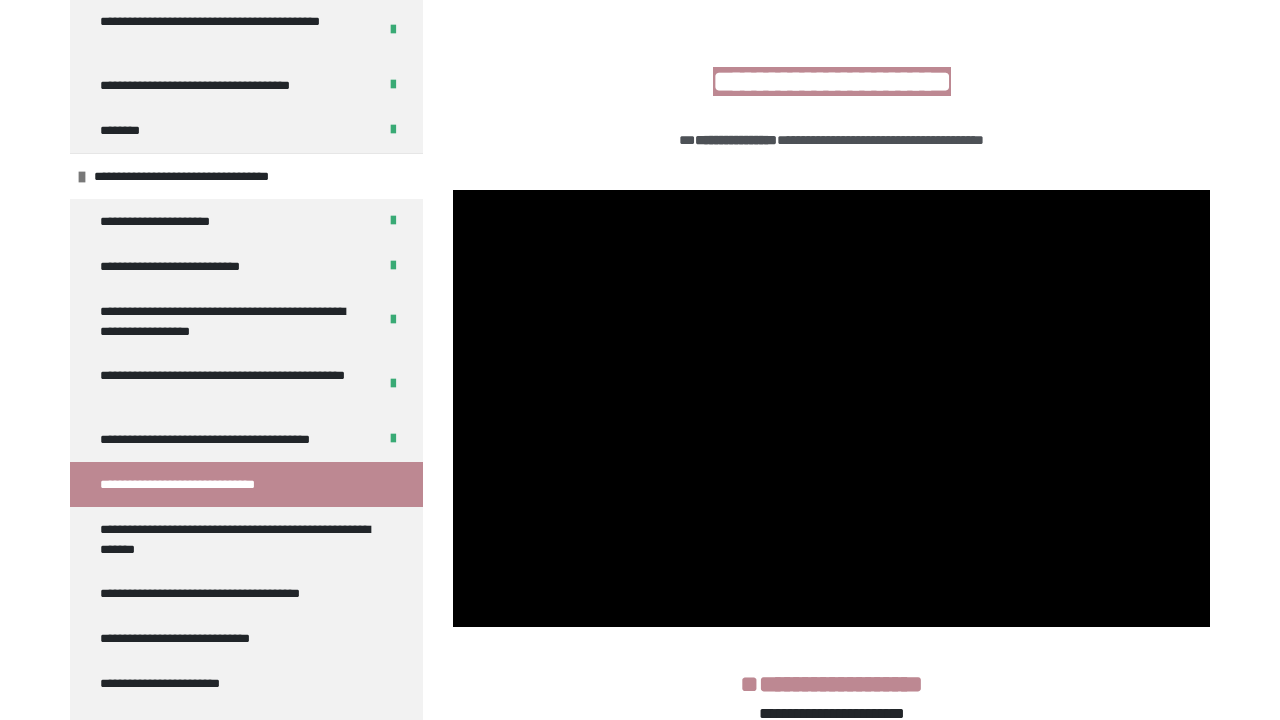 scroll, scrollTop: 381, scrollLeft: 0, axis: vertical 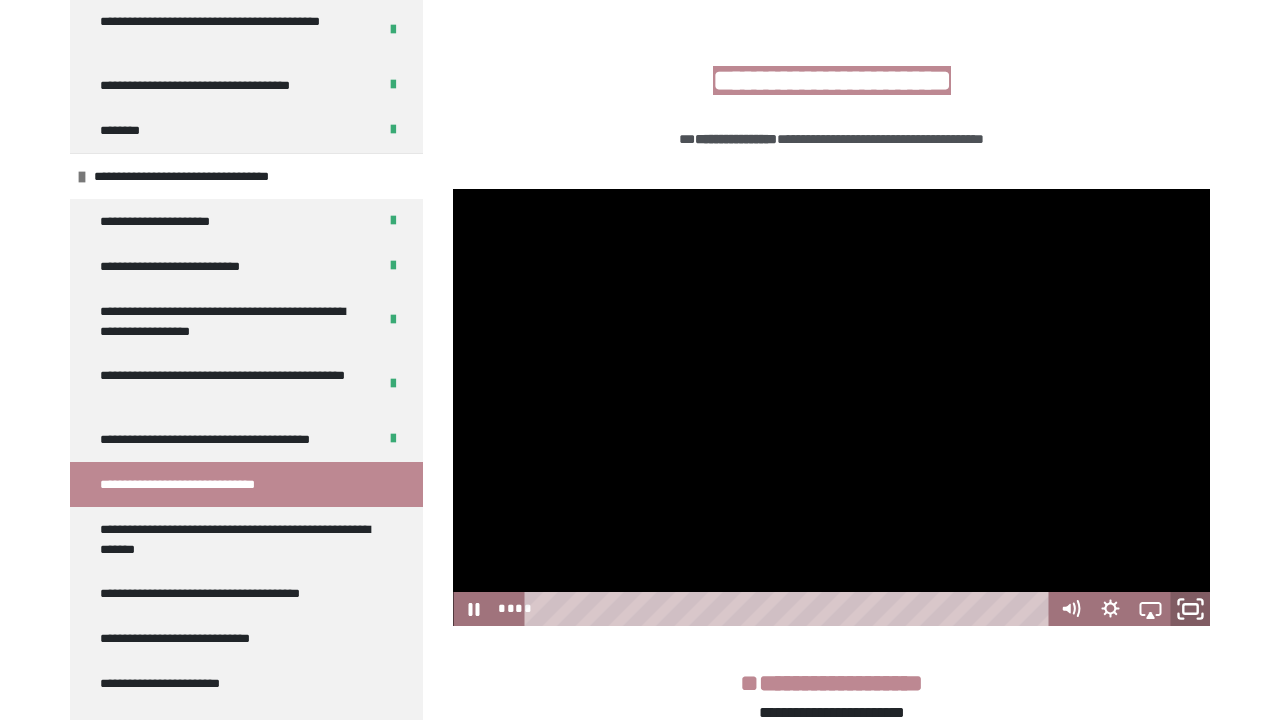 click 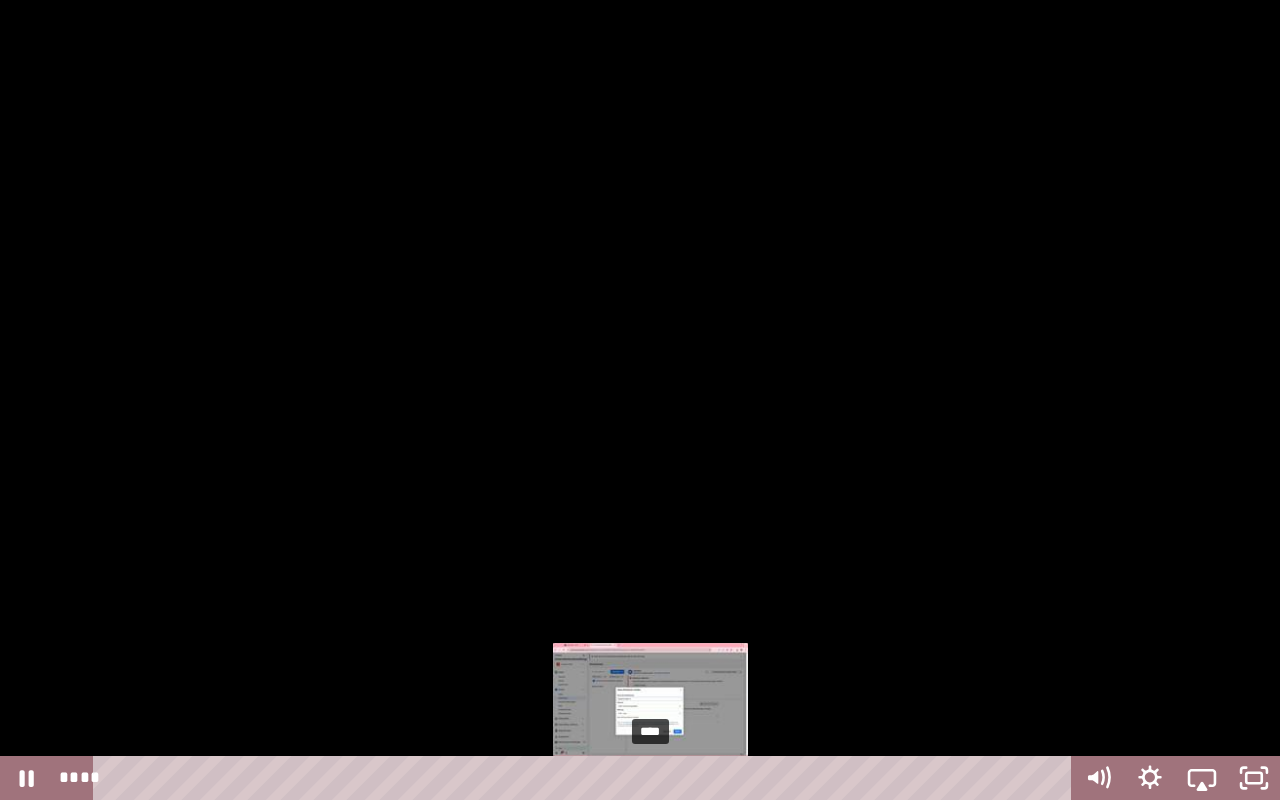 click on "****" at bounding box center [586, 778] 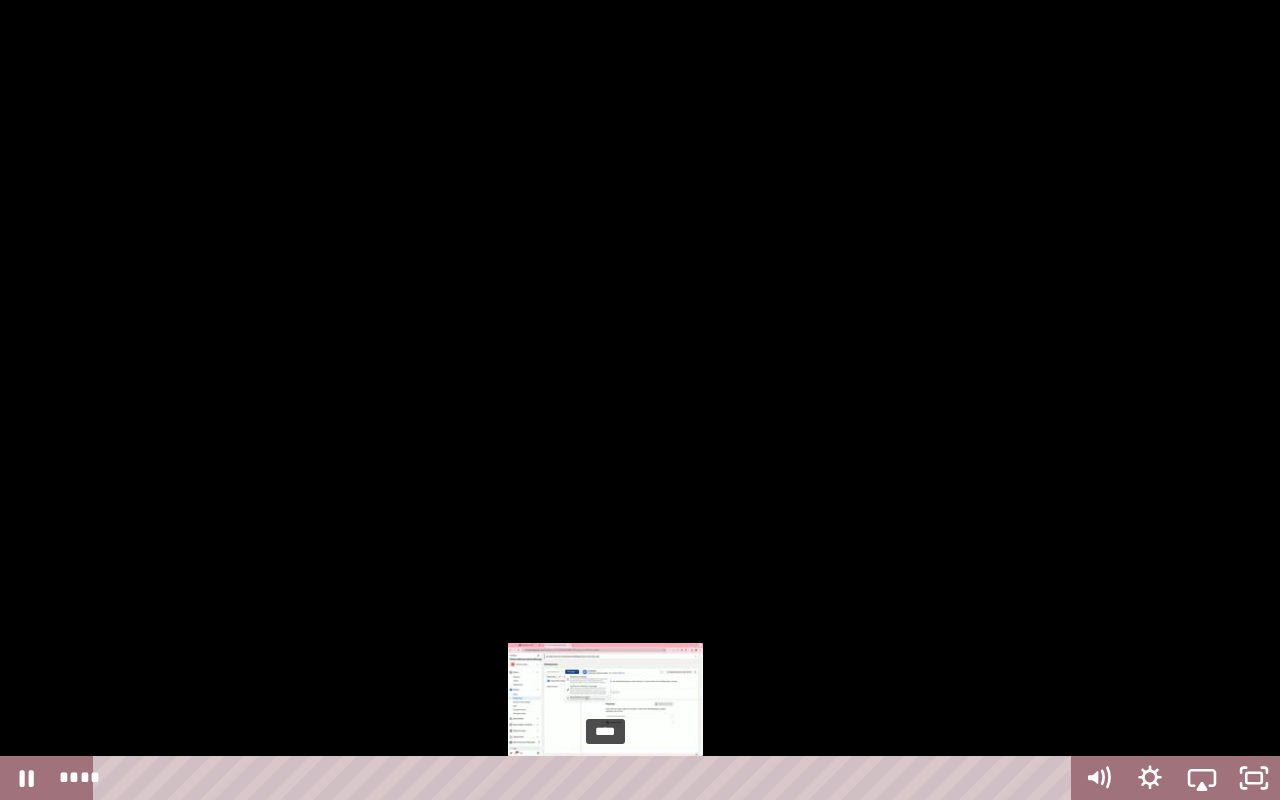 click on "****" at bounding box center [586, 778] 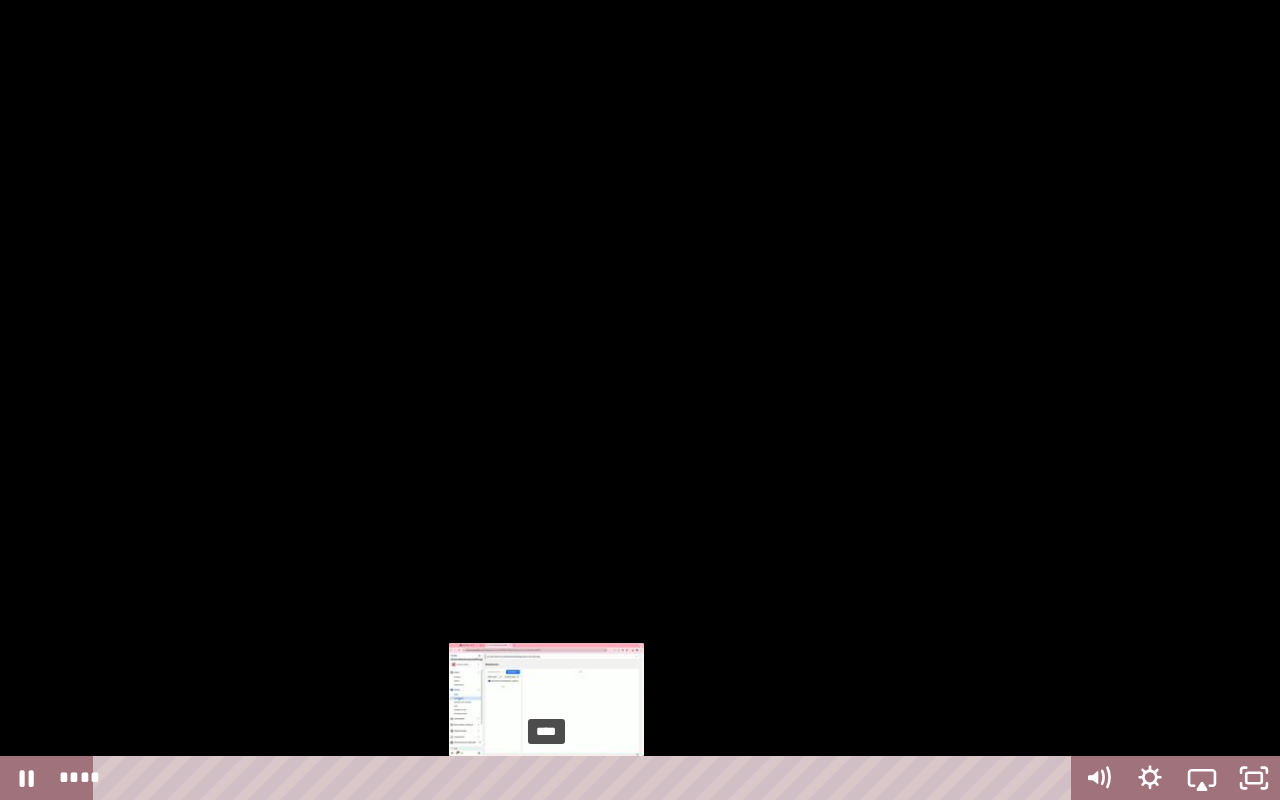 click on "****" at bounding box center (586, 778) 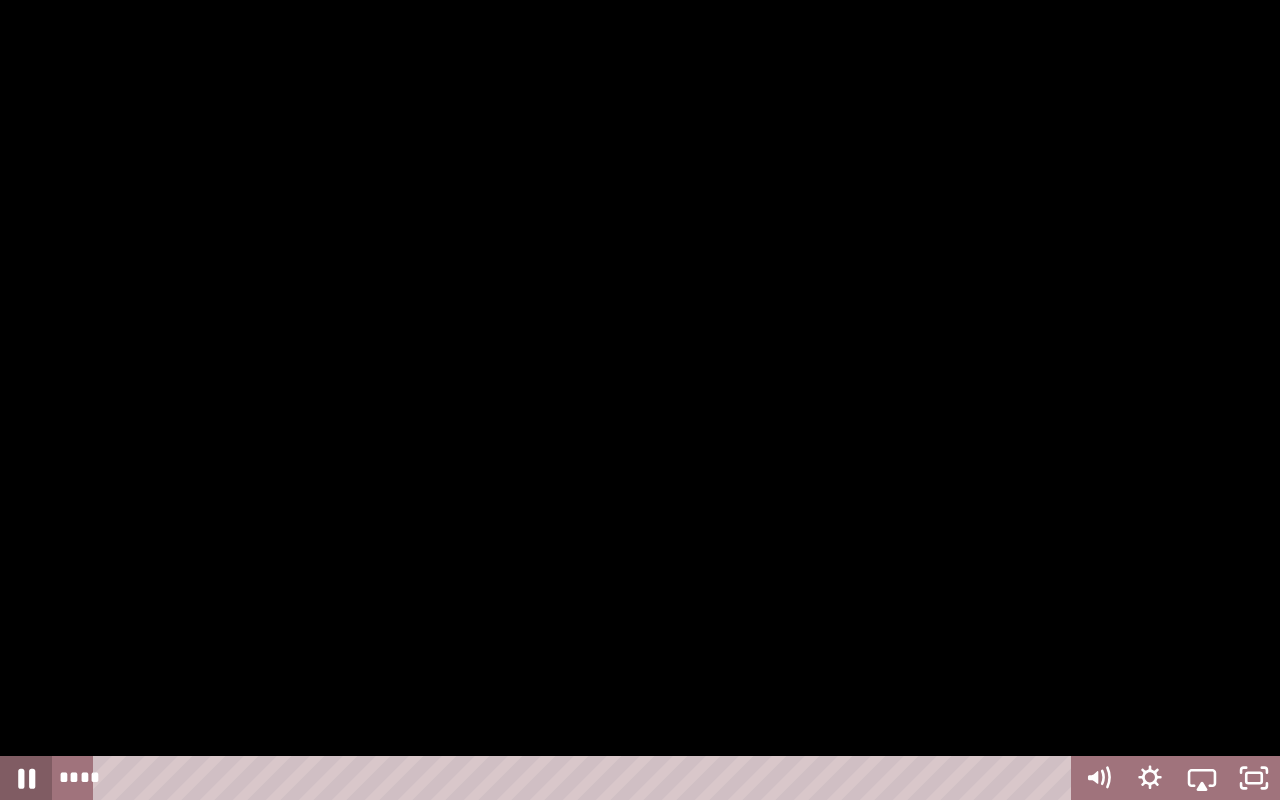 click 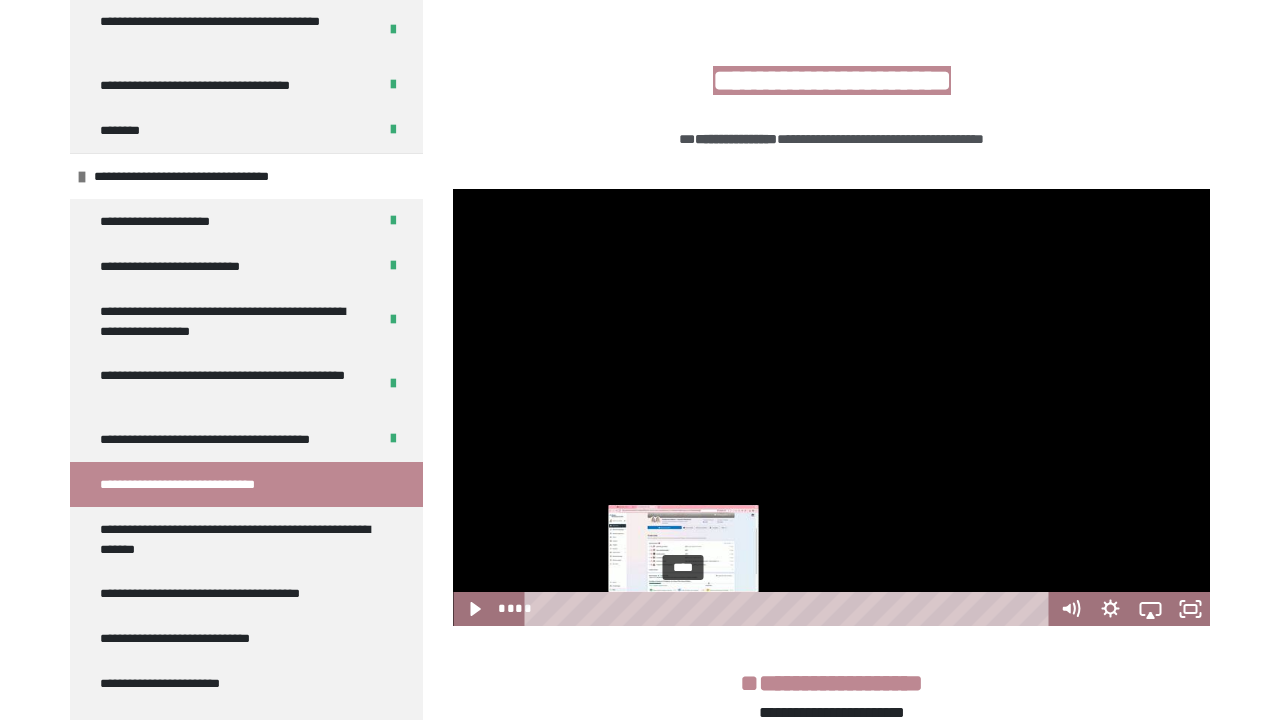 click on "****" at bounding box center (789, 609) 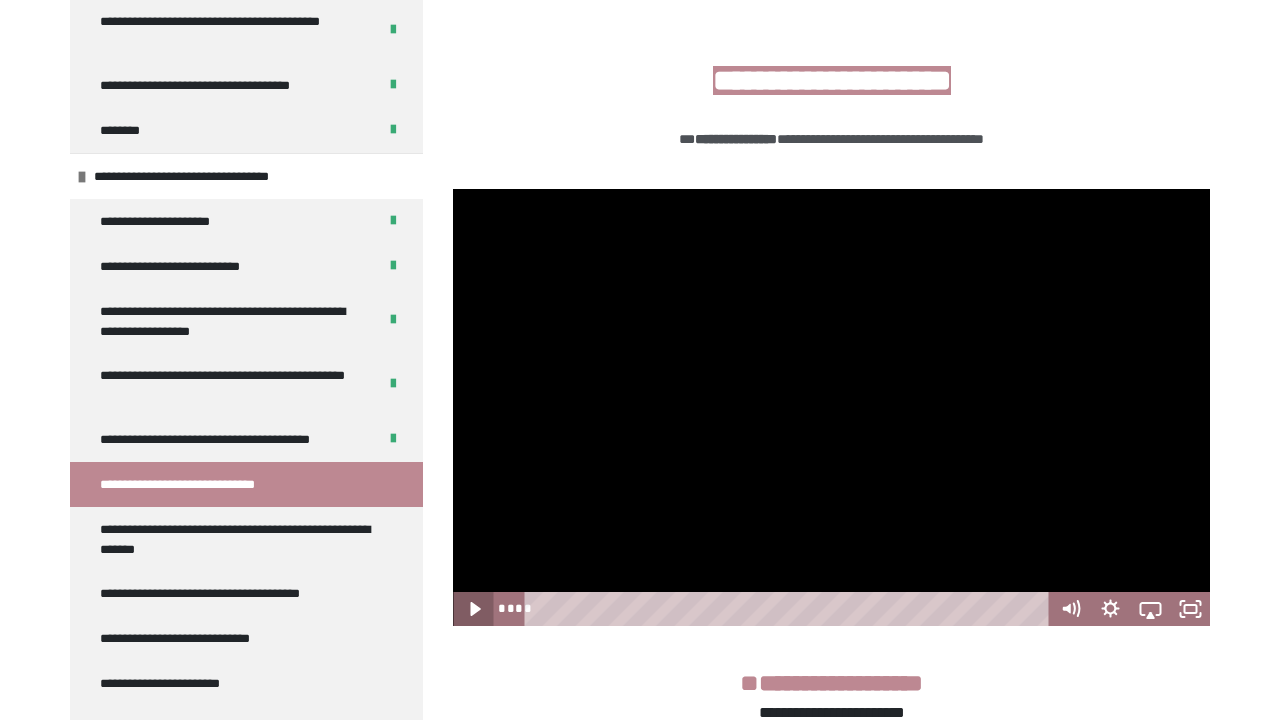 click 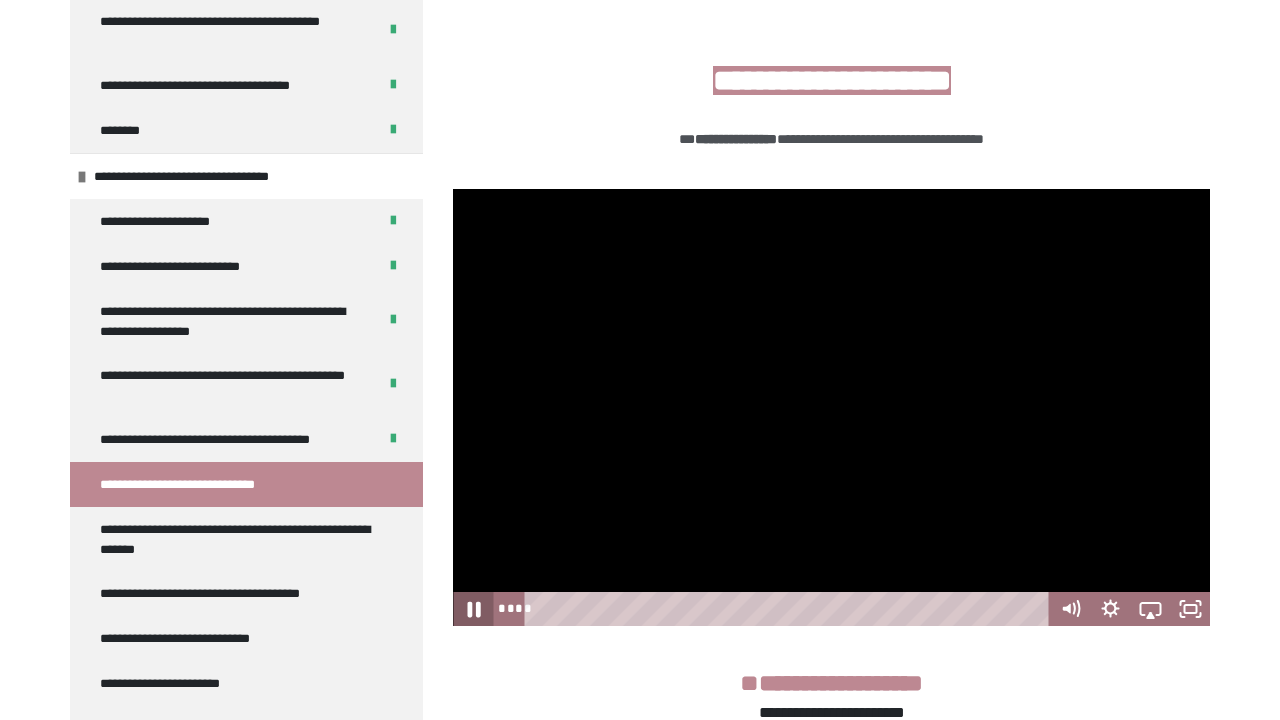 click 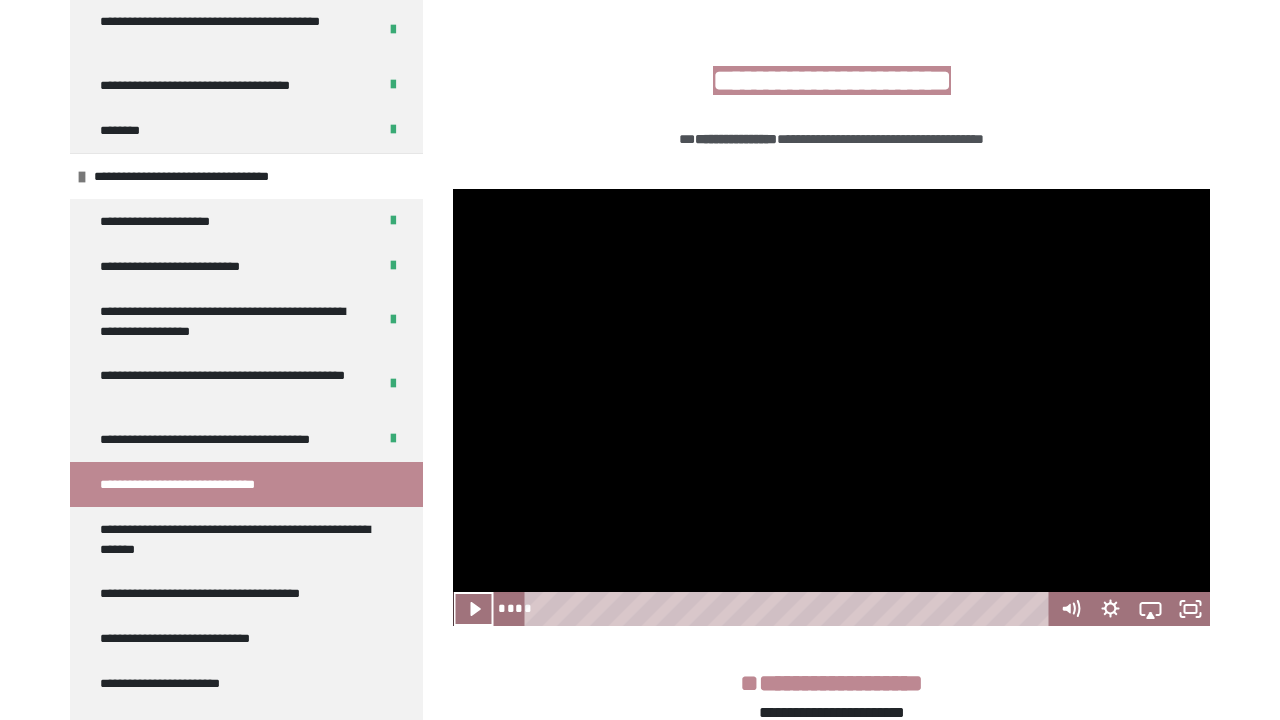 scroll, scrollTop: 382, scrollLeft: 0, axis: vertical 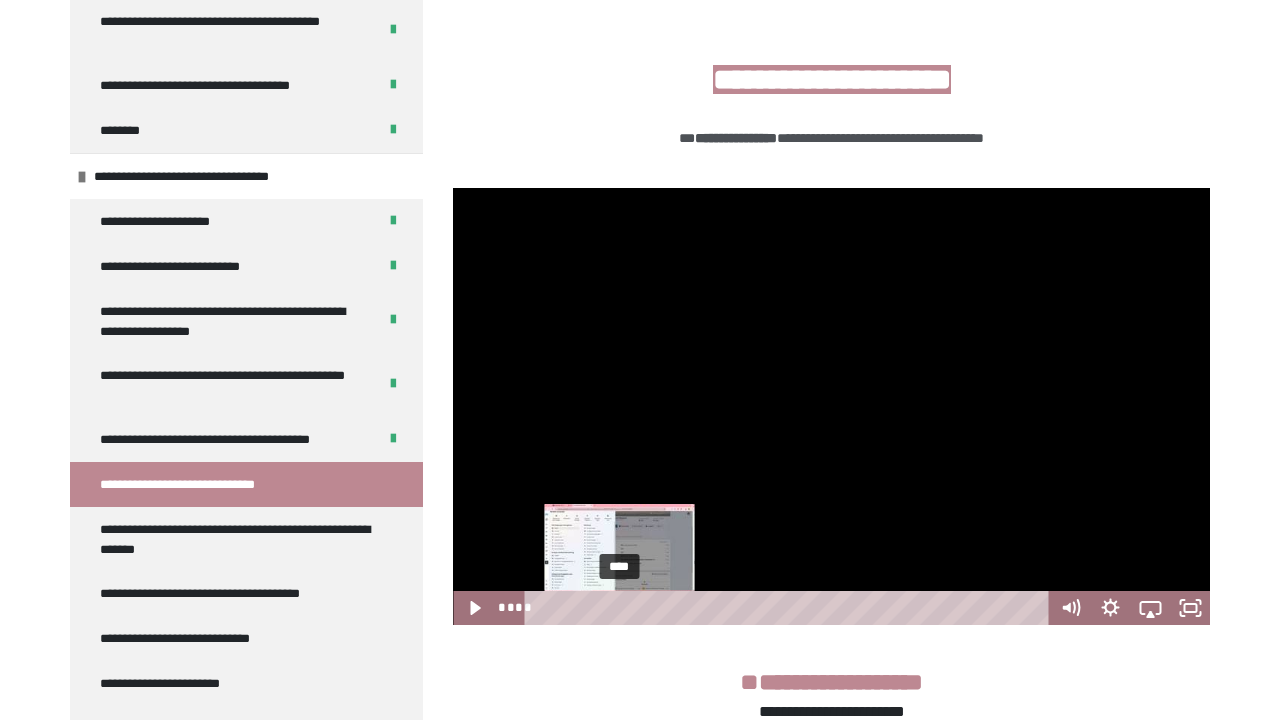 click on "****" at bounding box center (789, 608) 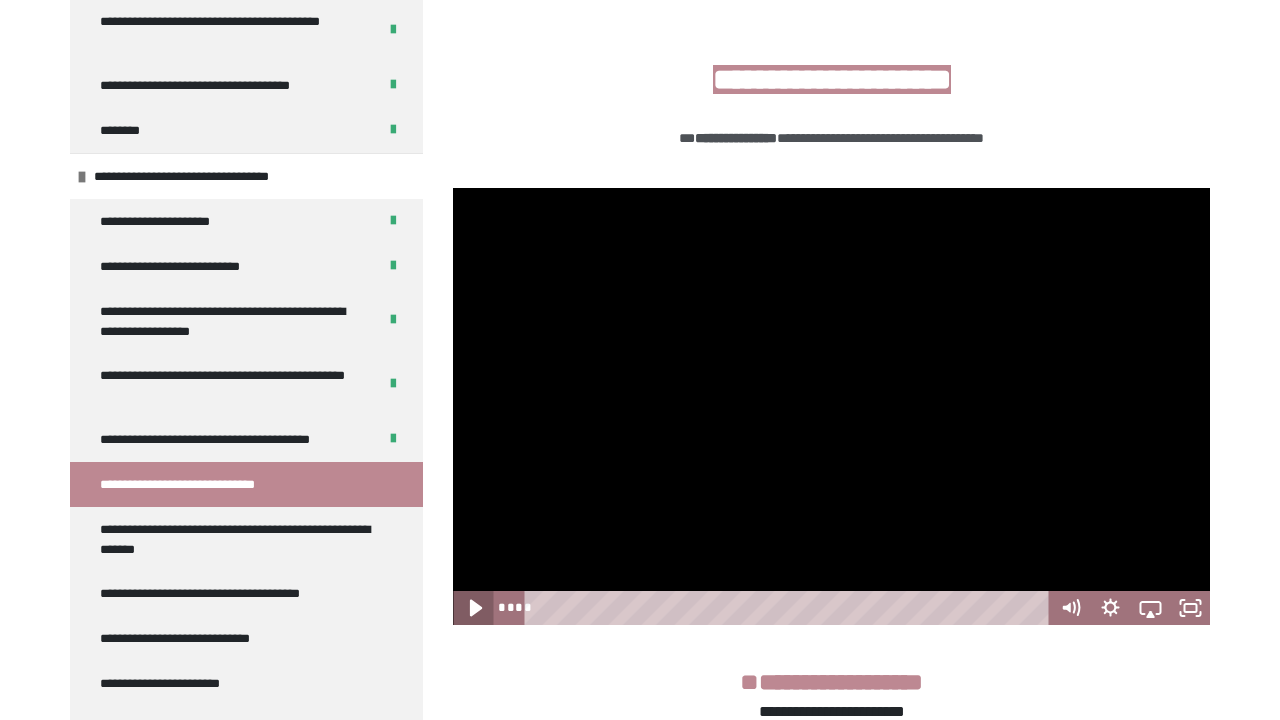 click 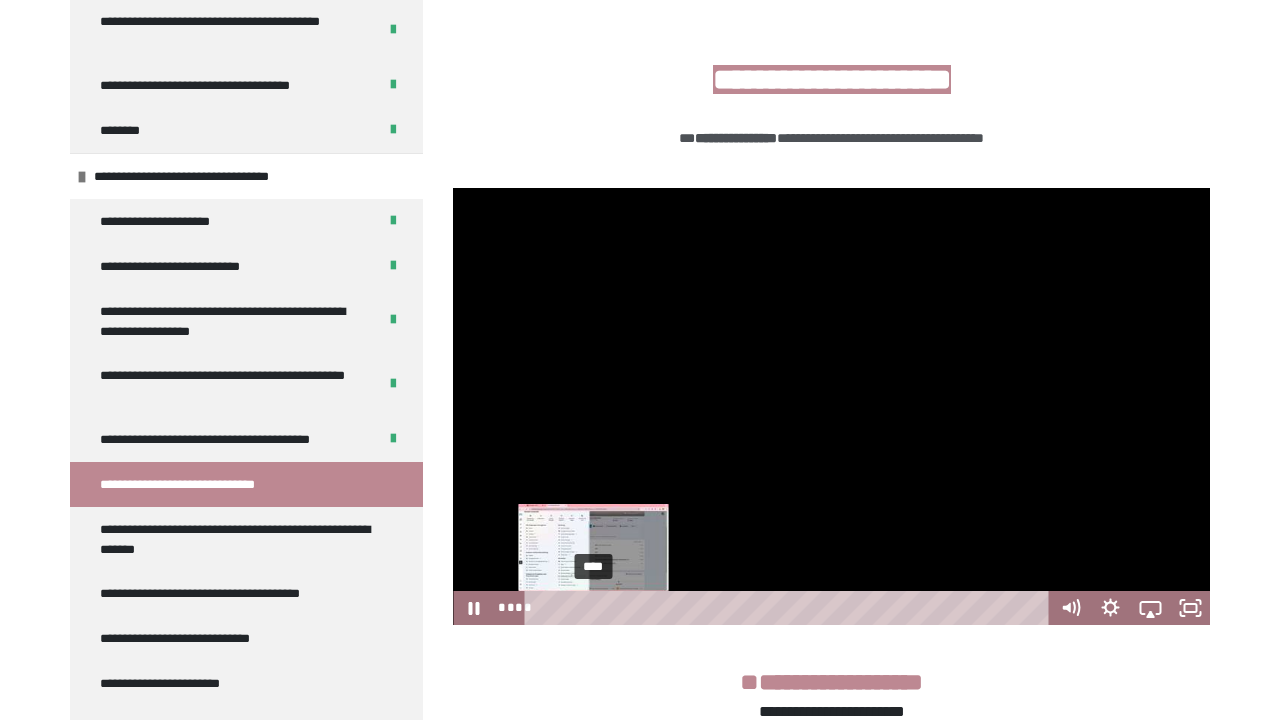 click on "****" at bounding box center [789, 608] 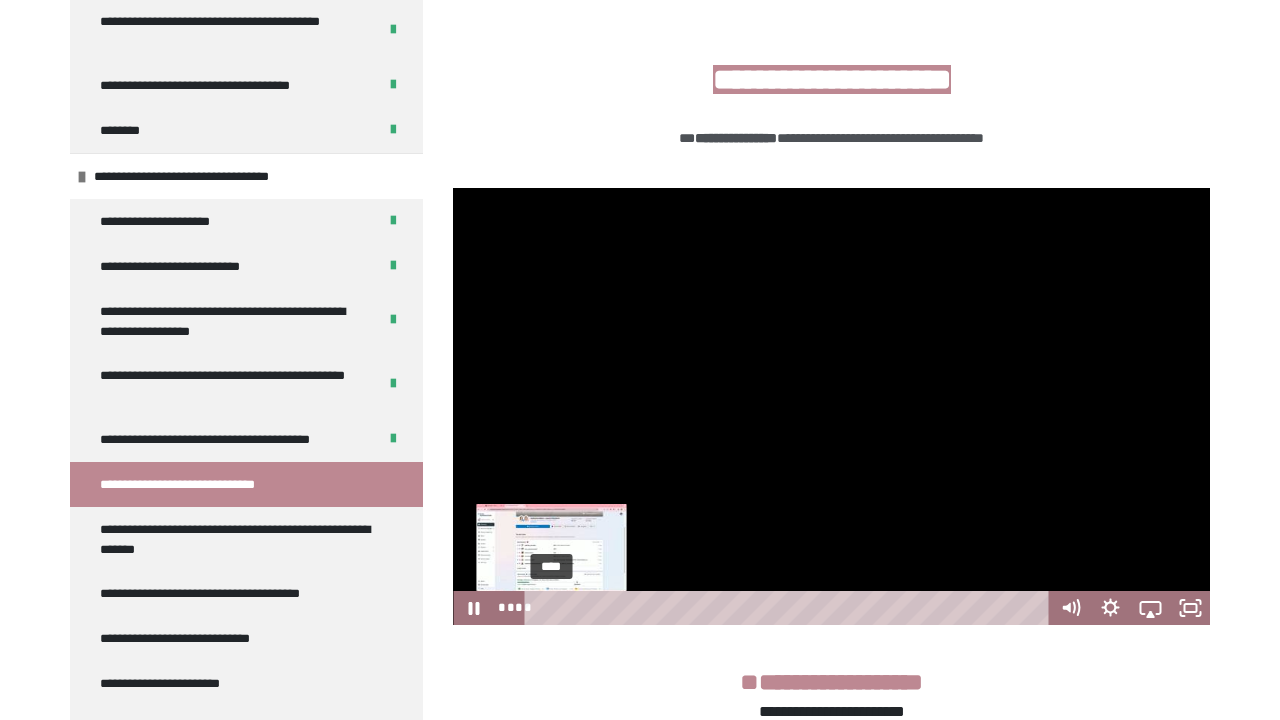 click on "****" at bounding box center [789, 608] 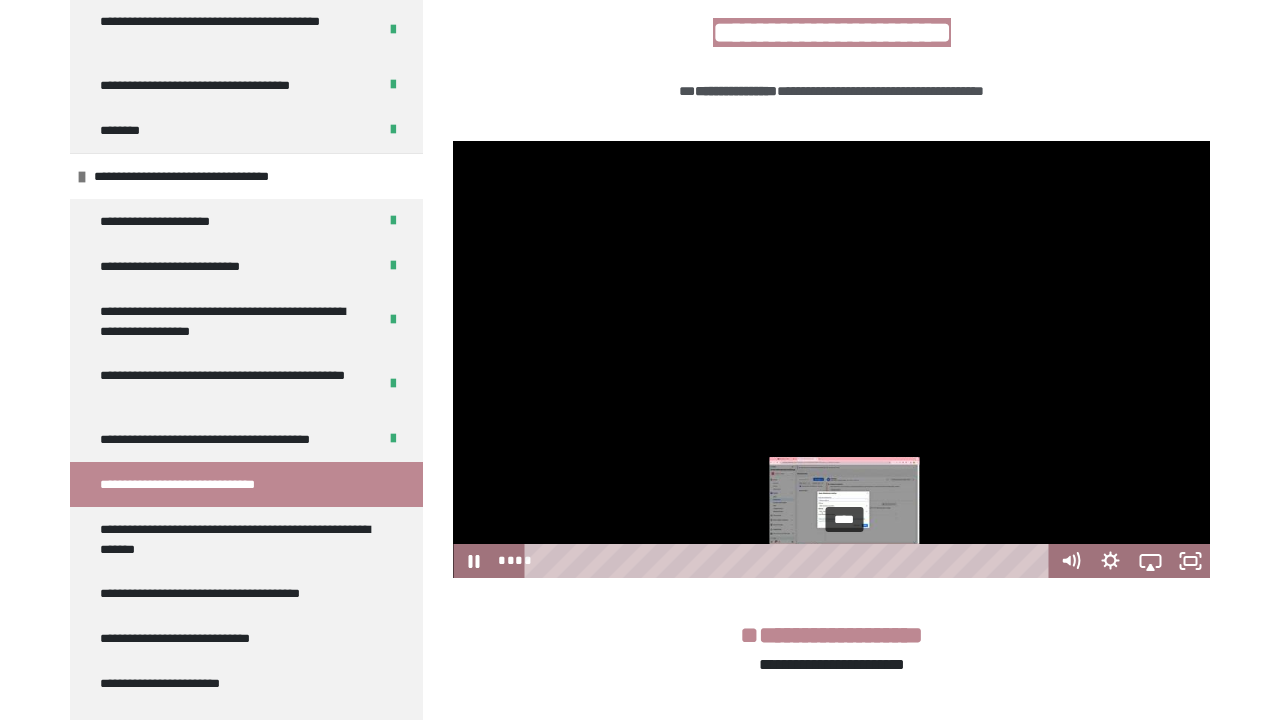 scroll, scrollTop: 431, scrollLeft: 0, axis: vertical 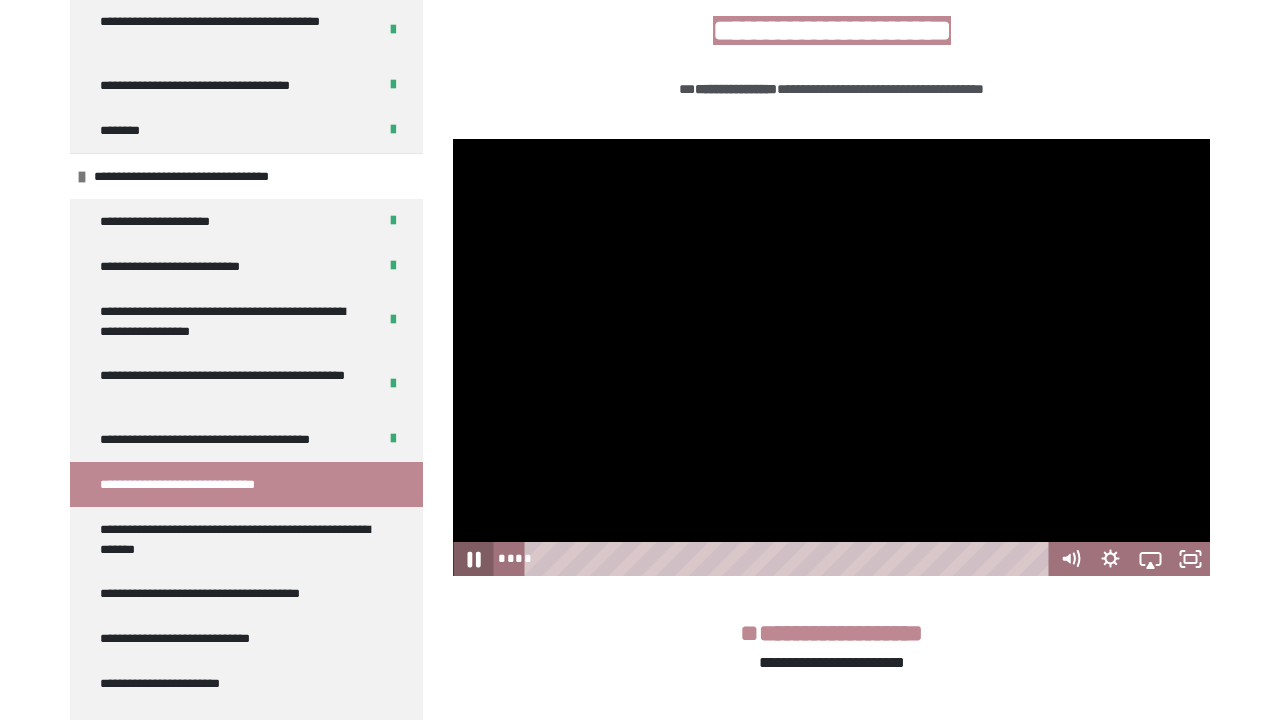 click 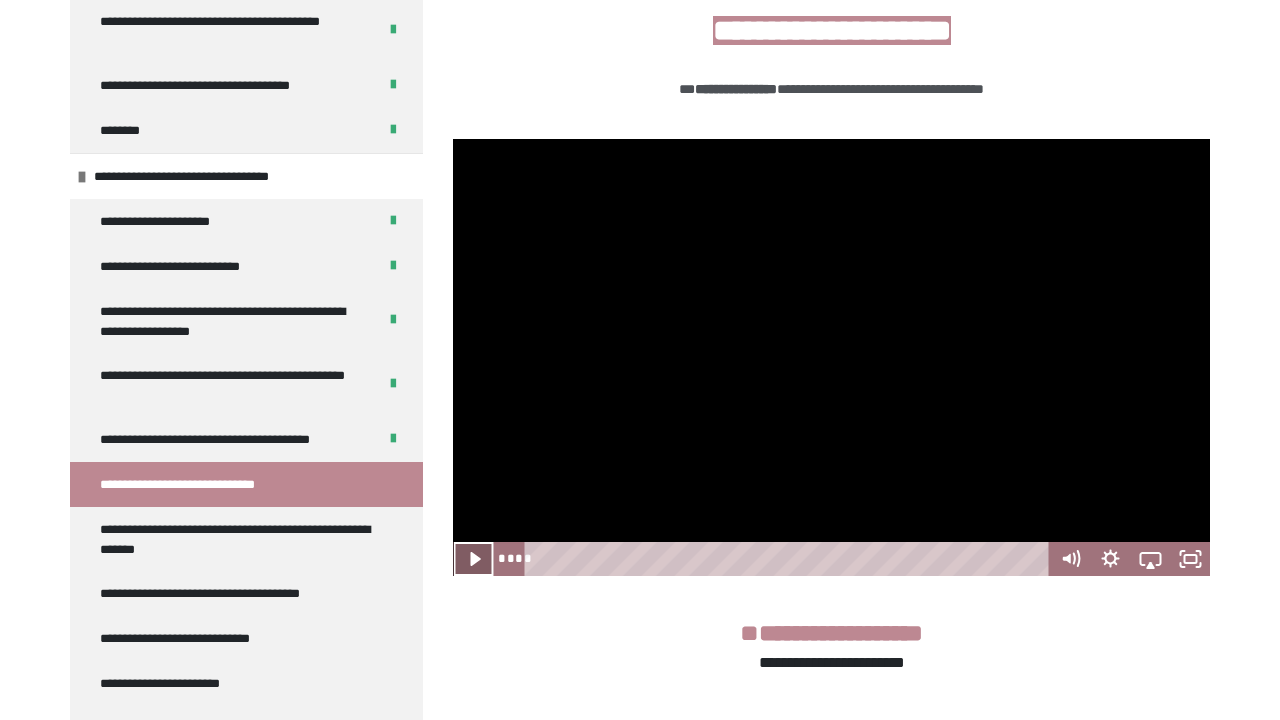 click 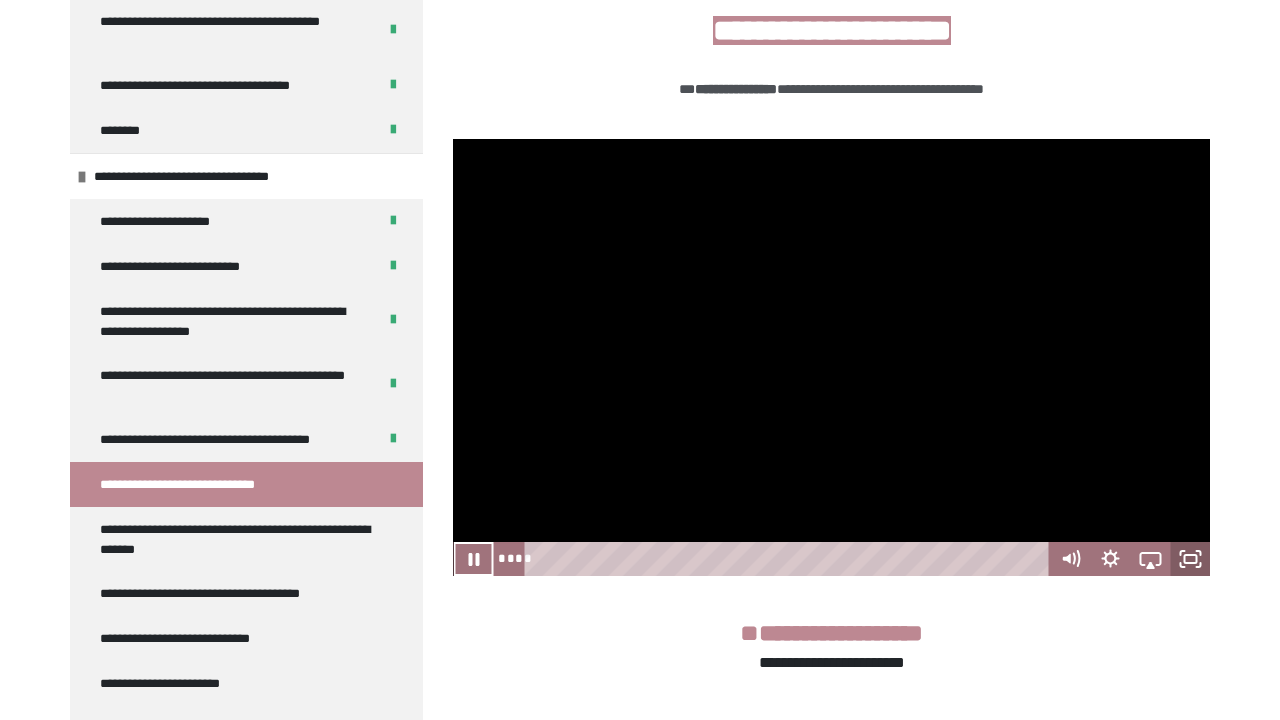 click 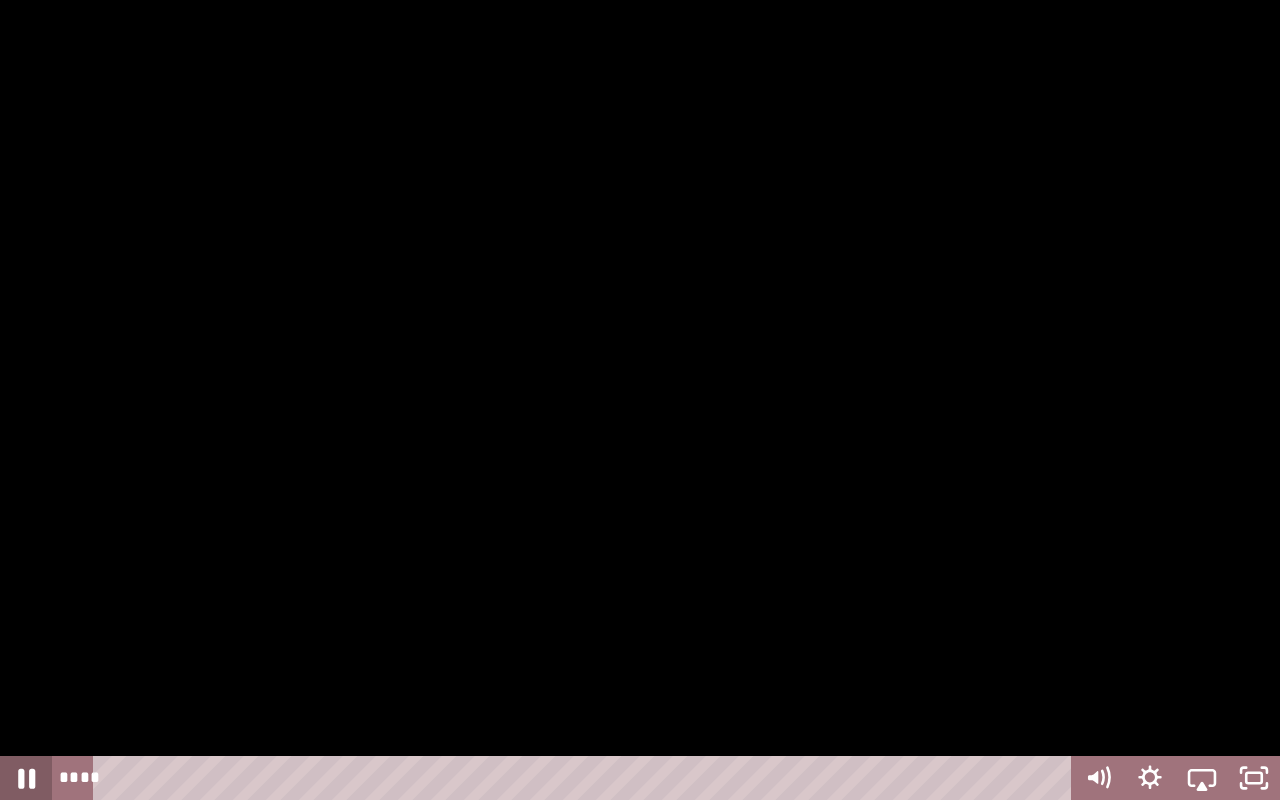 click 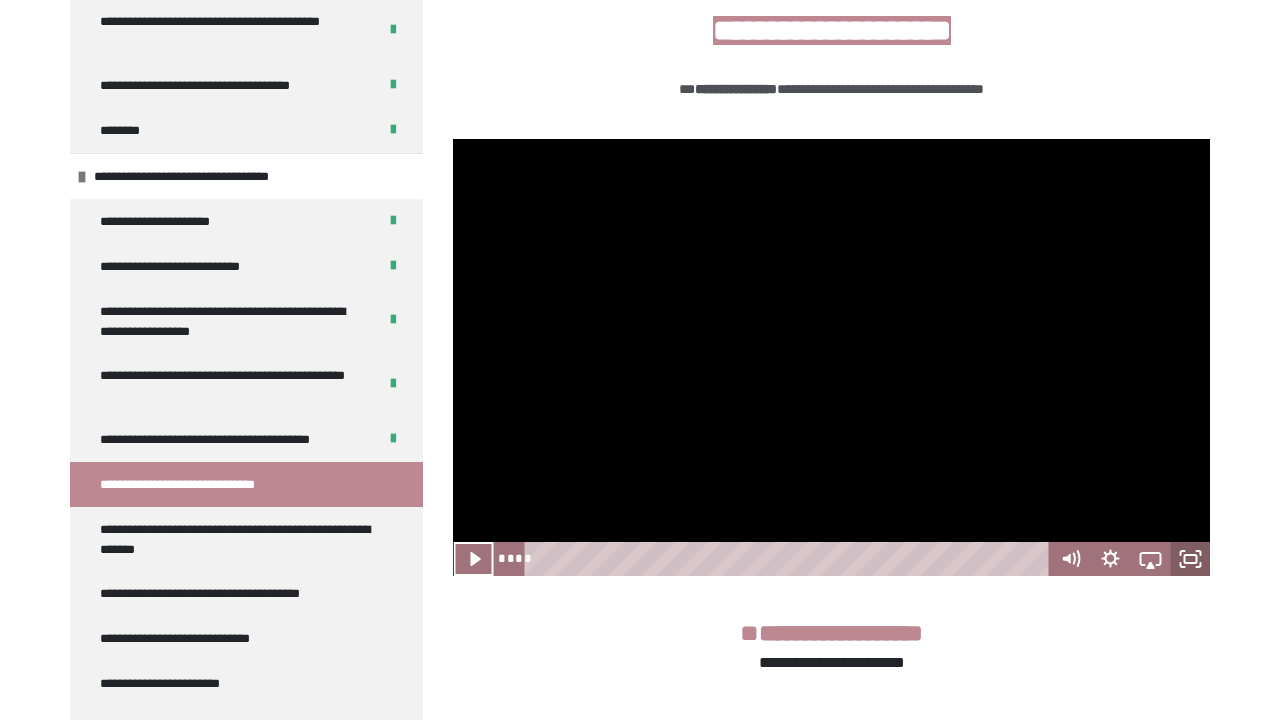 scroll, scrollTop: 429, scrollLeft: 1, axis: both 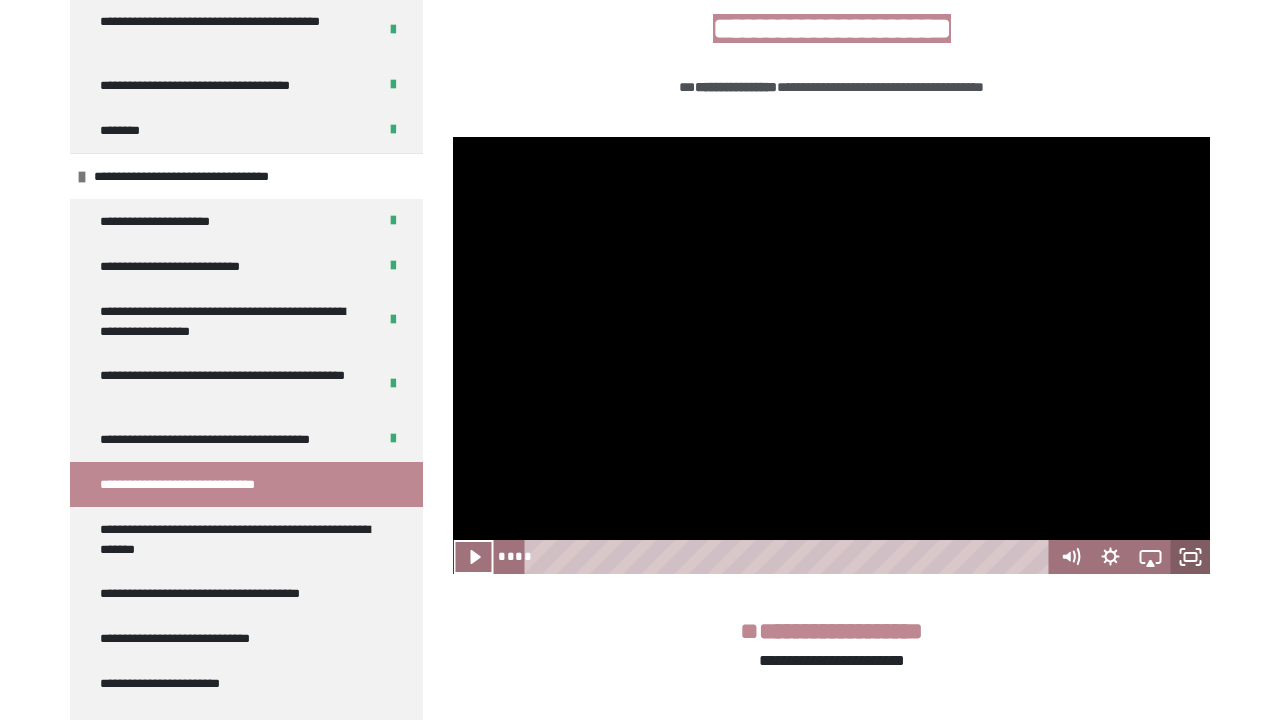 click 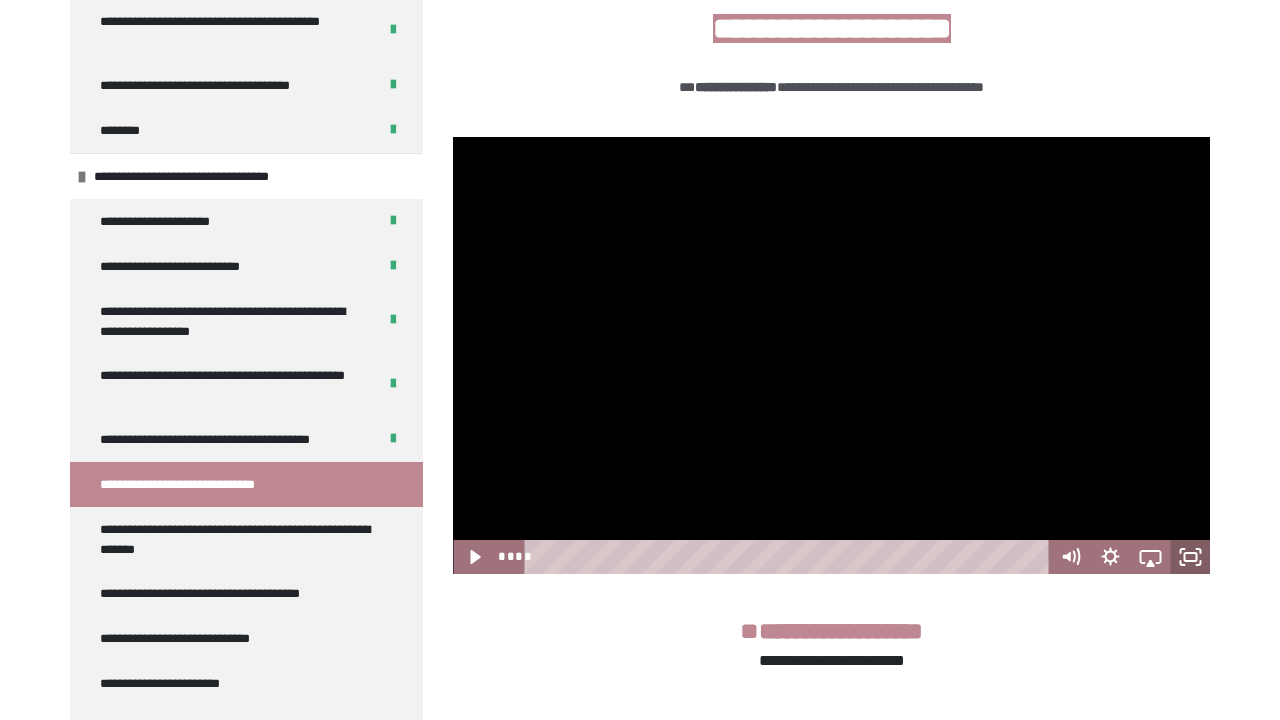 scroll, scrollTop: 434, scrollLeft: 0, axis: vertical 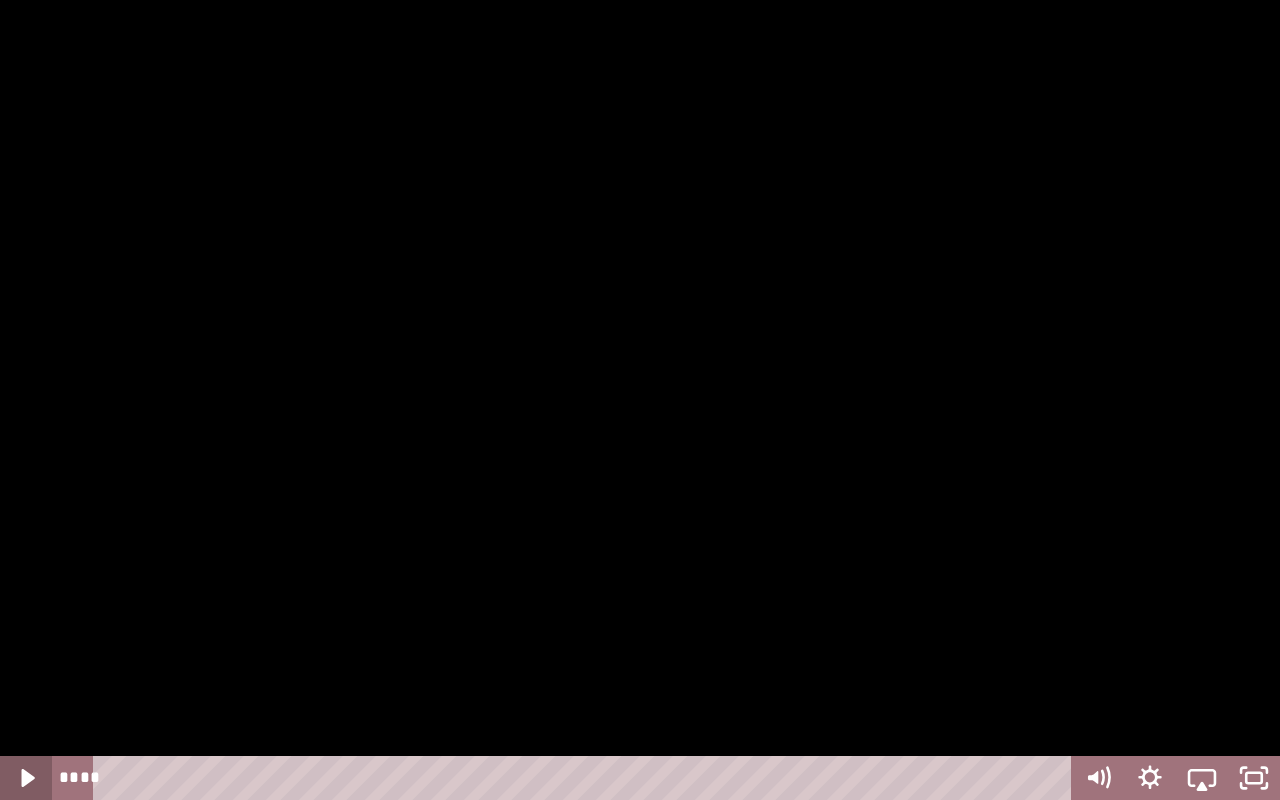 click 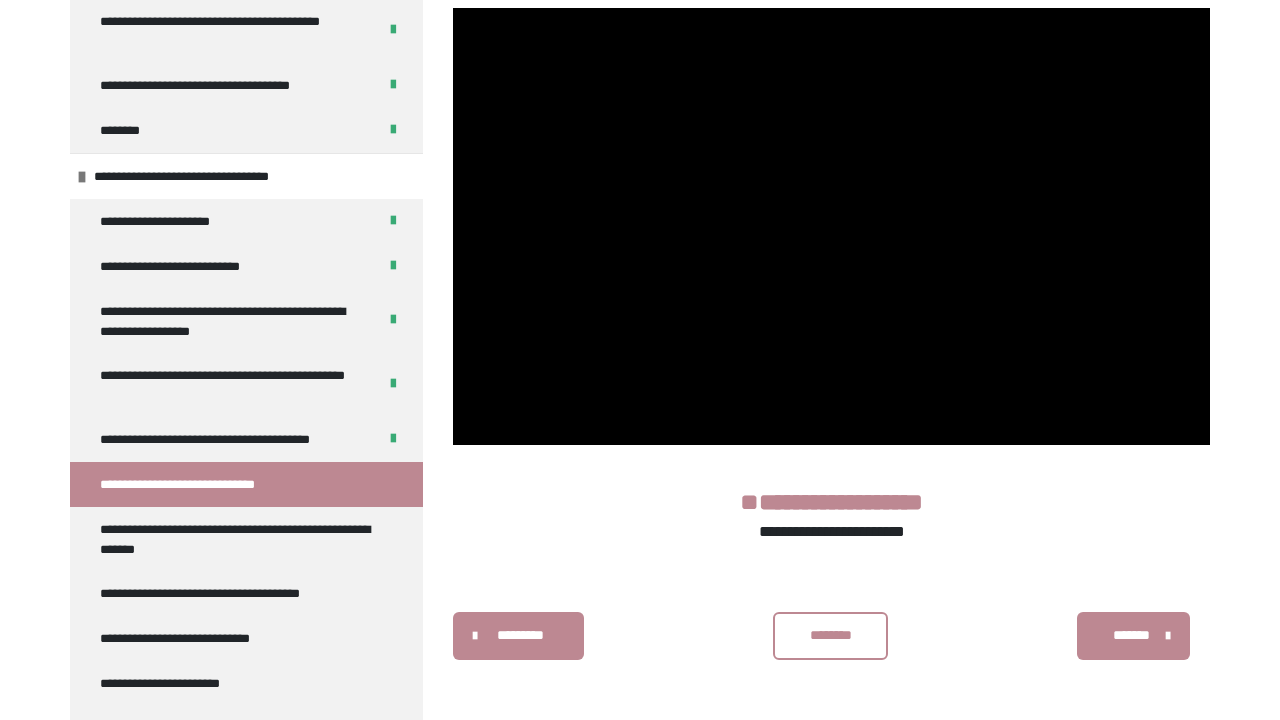 scroll, scrollTop: 563, scrollLeft: 0, axis: vertical 